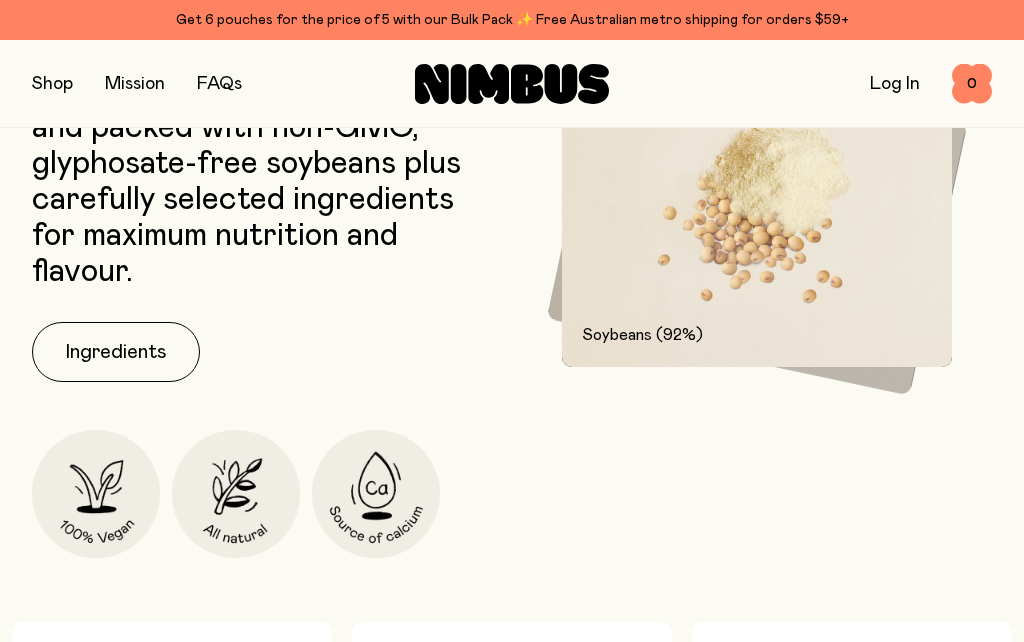 scroll, scrollTop: 1072, scrollLeft: 0, axis: vertical 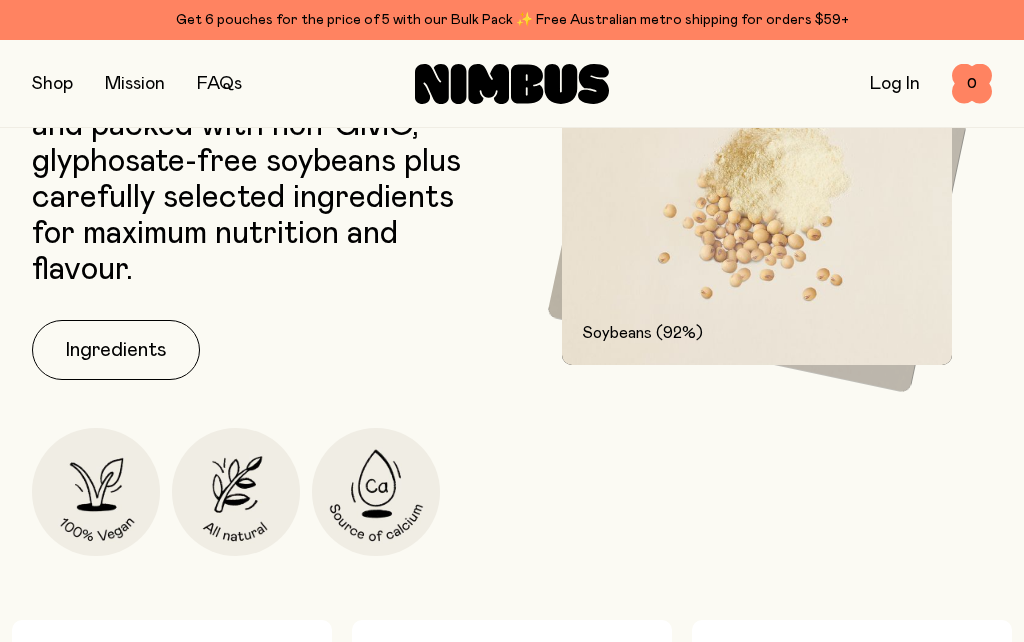 click on "Ingredients" at bounding box center (116, 350) 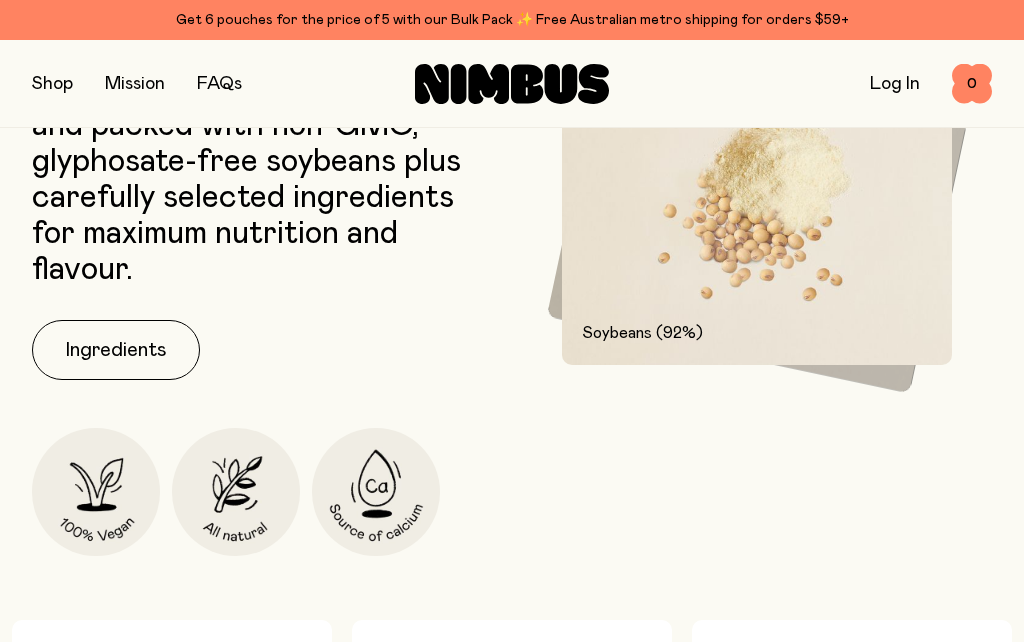 scroll, scrollTop: 0, scrollLeft: 0, axis: both 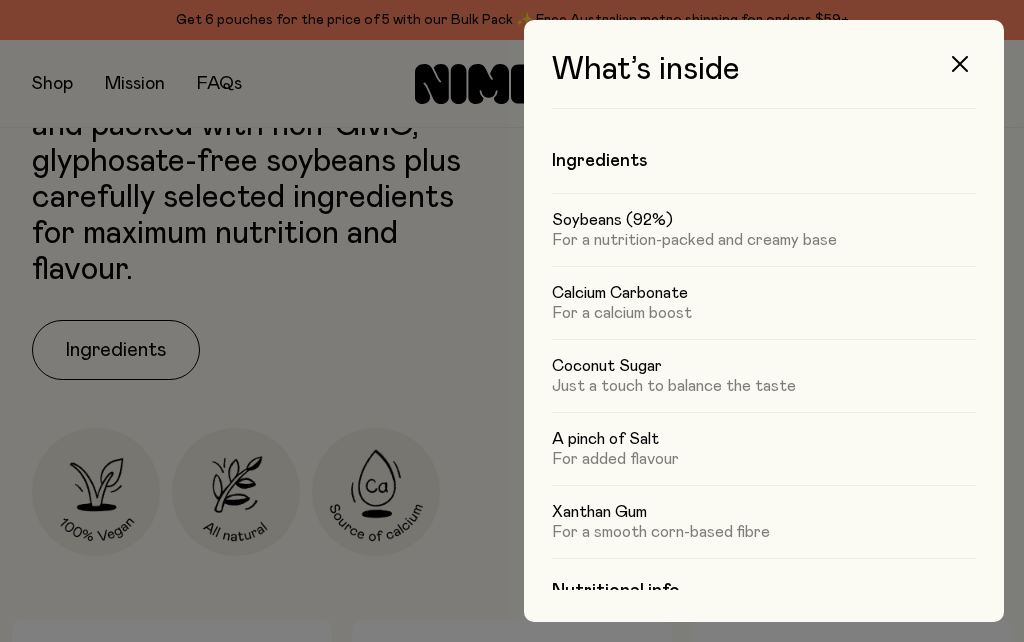 click 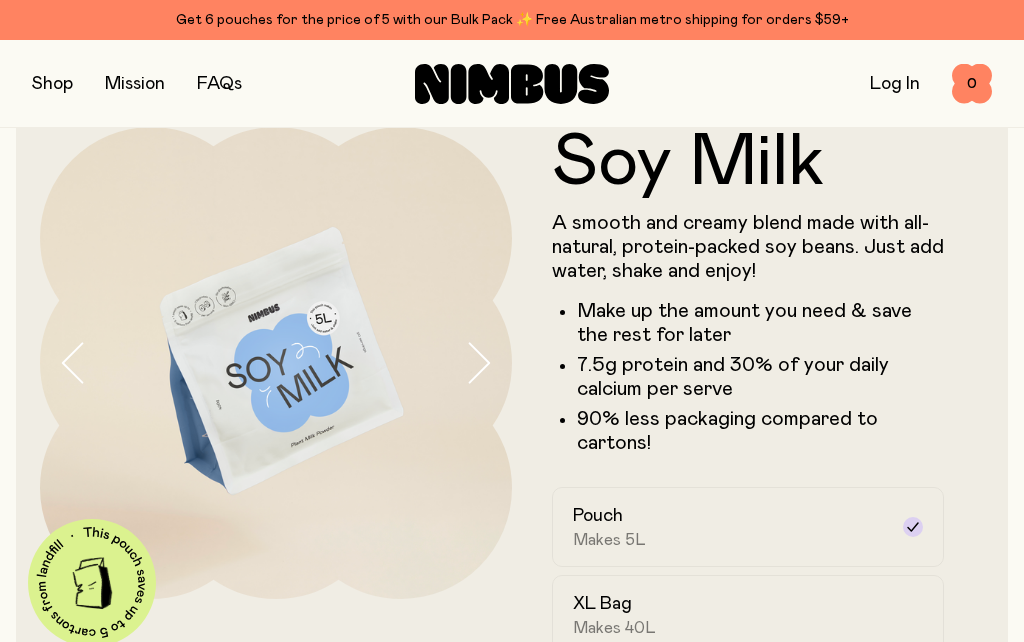 scroll, scrollTop: 0, scrollLeft: 0, axis: both 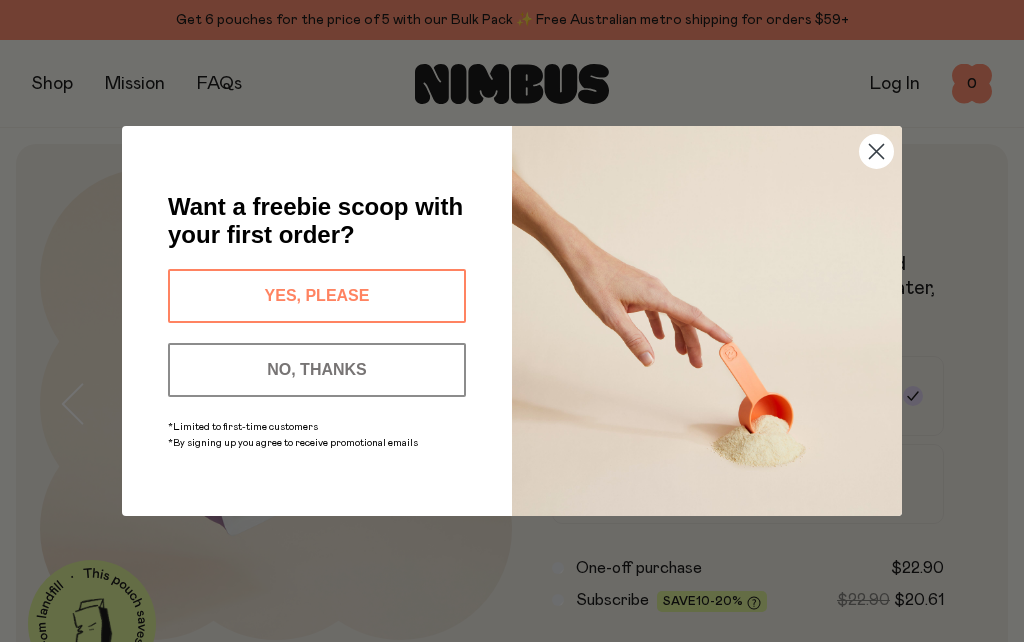click on "NO, THANKS" at bounding box center (317, 370) 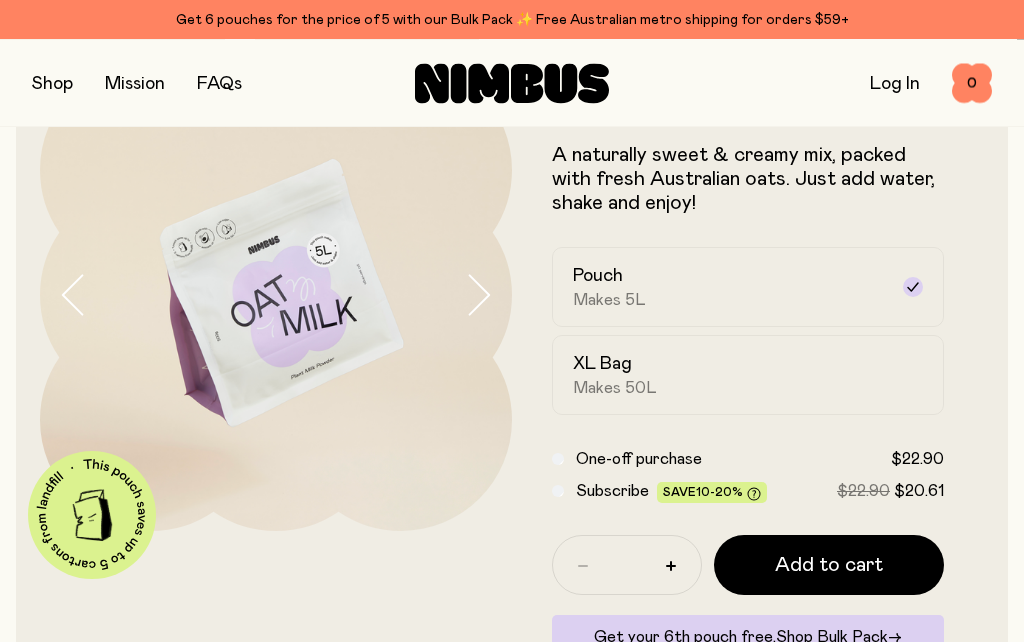 scroll, scrollTop: 116, scrollLeft: 0, axis: vertical 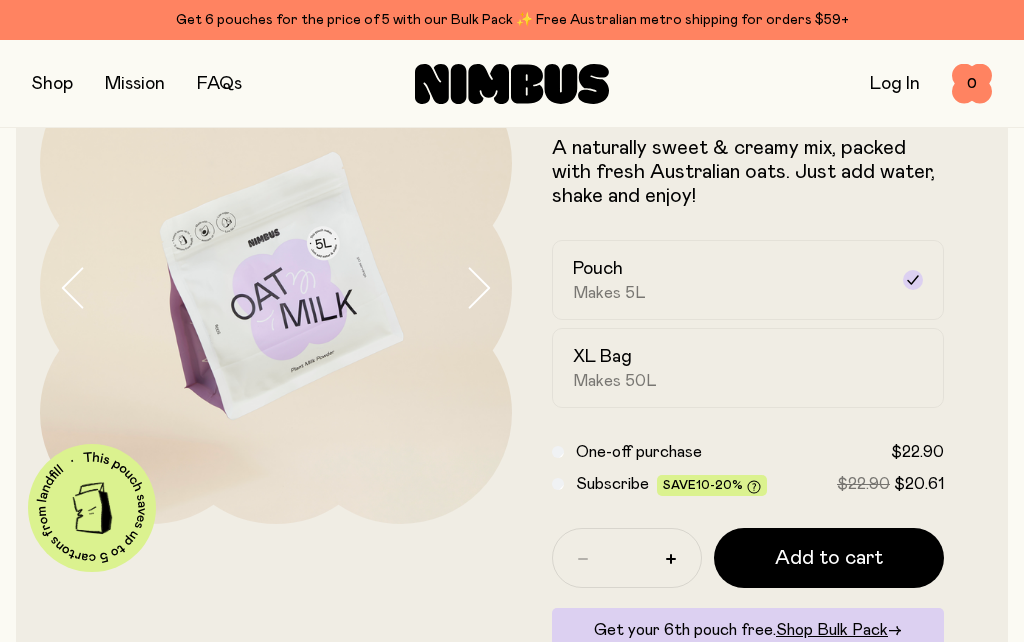 click at bounding box center (671, 559) 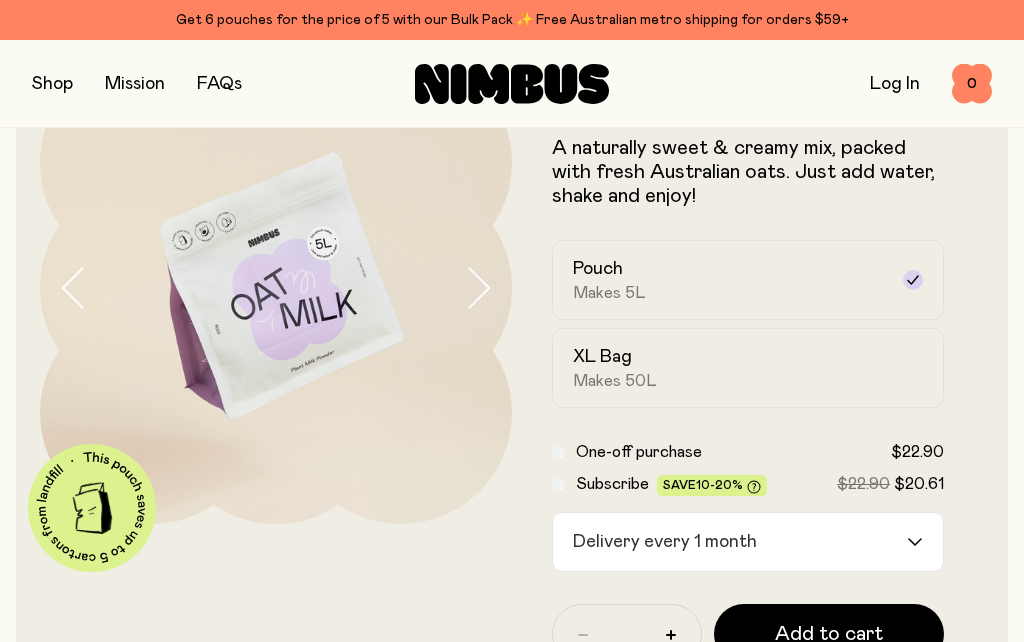 click on "Add to cart" at bounding box center [829, 634] 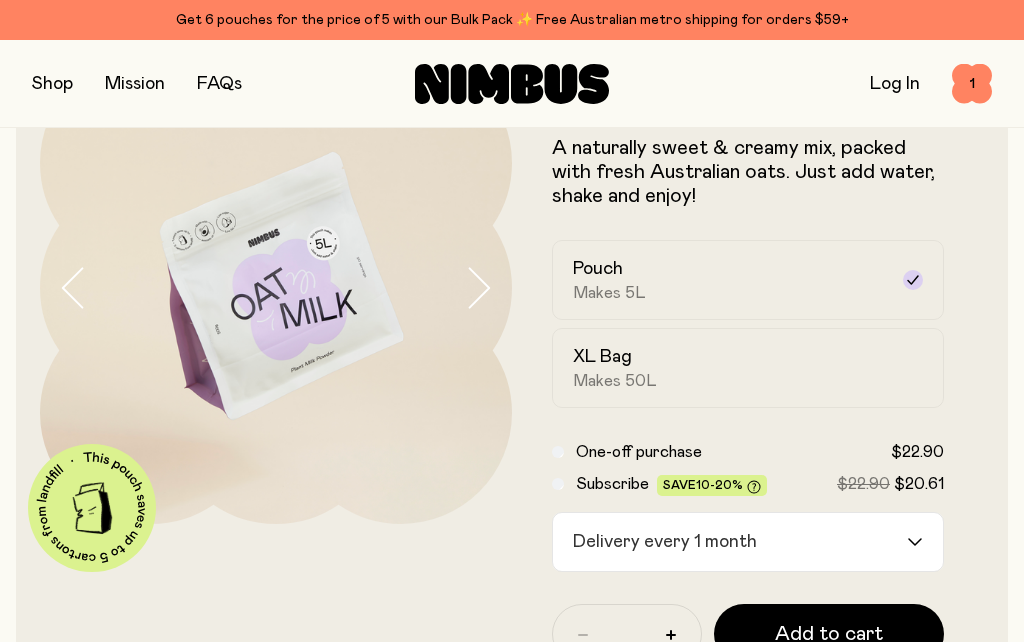 scroll, scrollTop: 0, scrollLeft: 0, axis: both 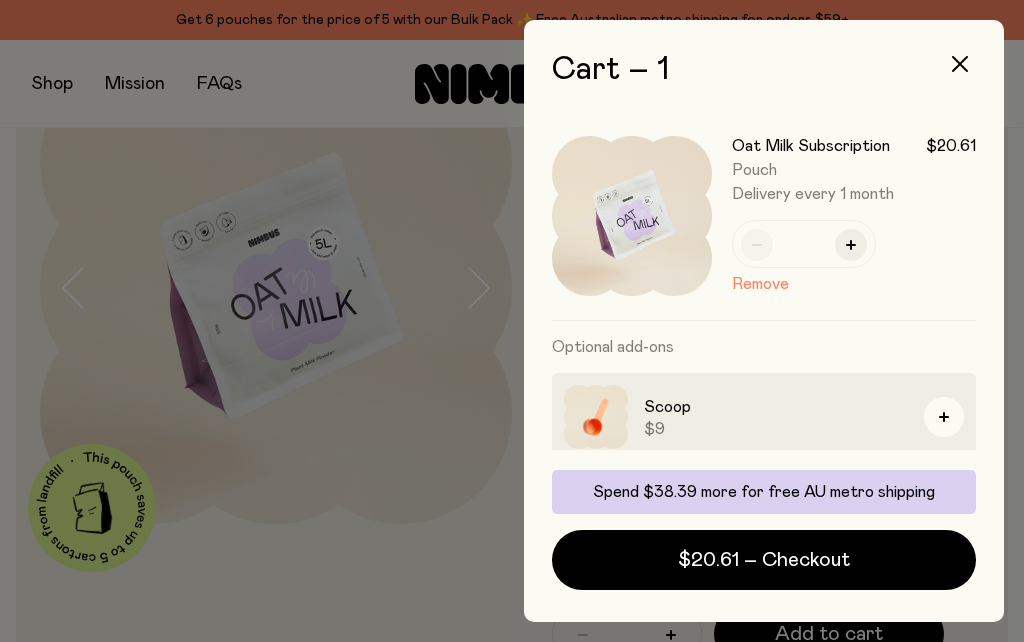 click at bounding box center (960, 64) 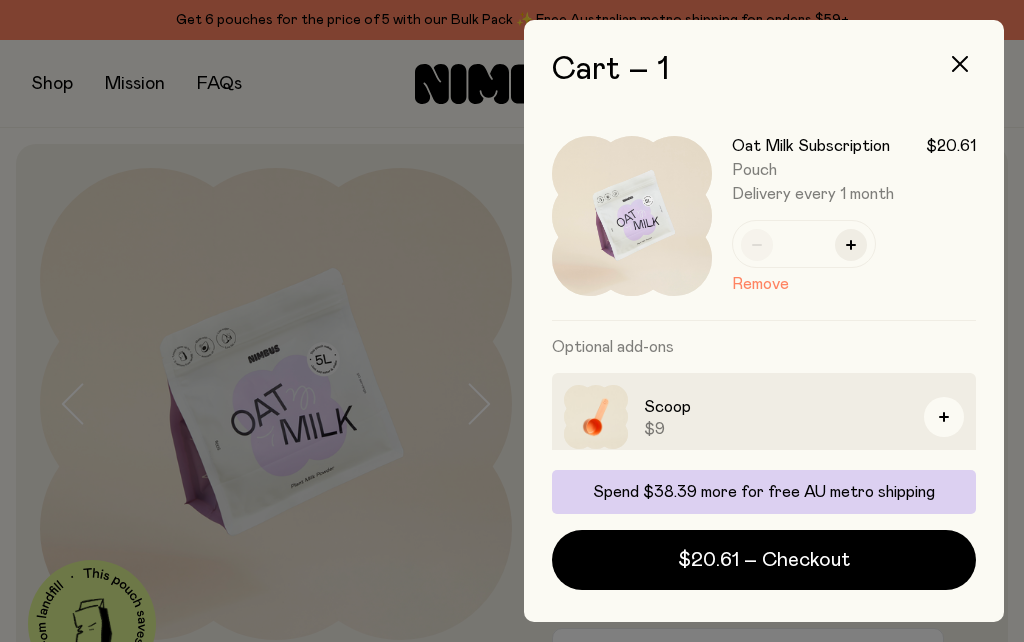 scroll, scrollTop: 116, scrollLeft: 0, axis: vertical 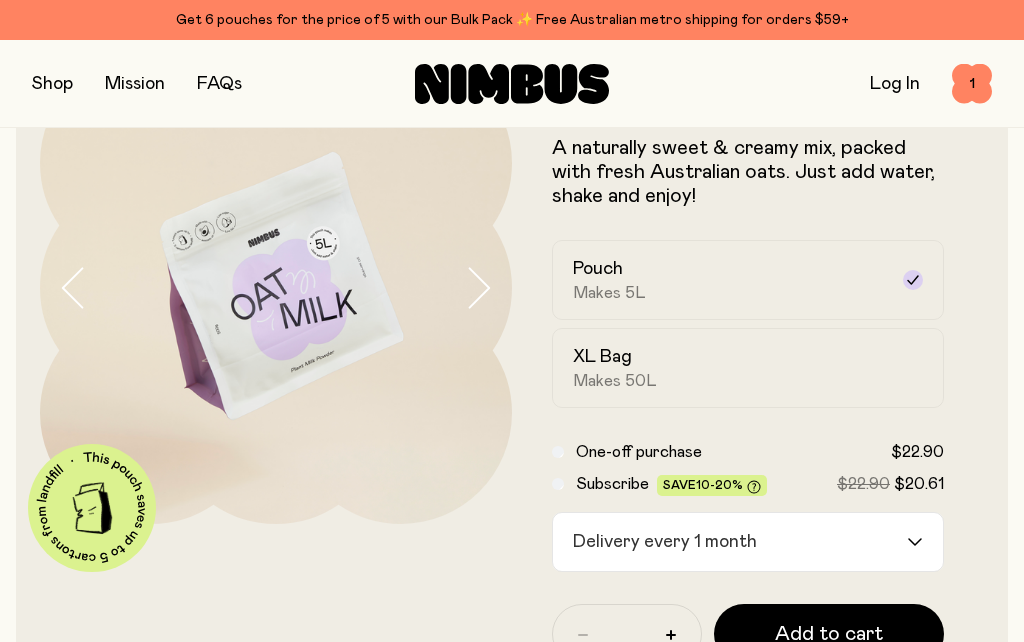 click on "Makes 50L" at bounding box center (615, 381) 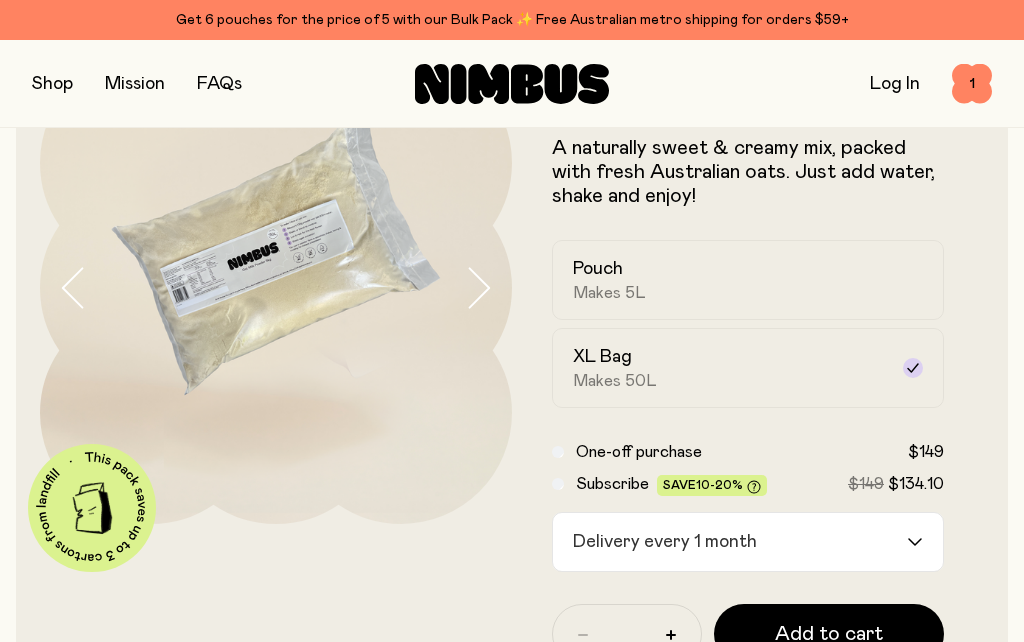 click 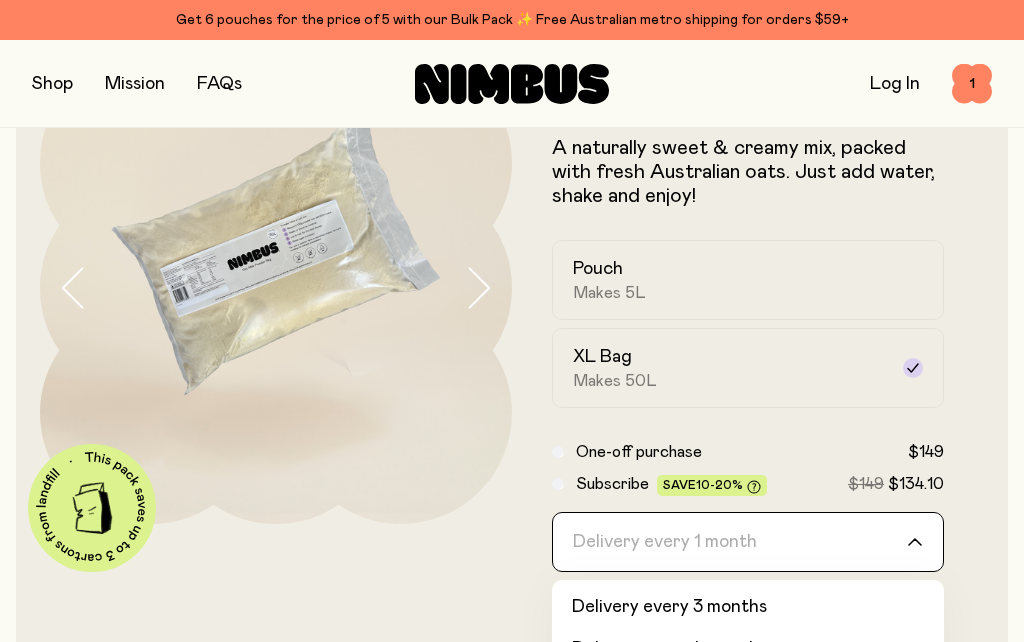 scroll, scrollTop: 80, scrollLeft: 0, axis: vertical 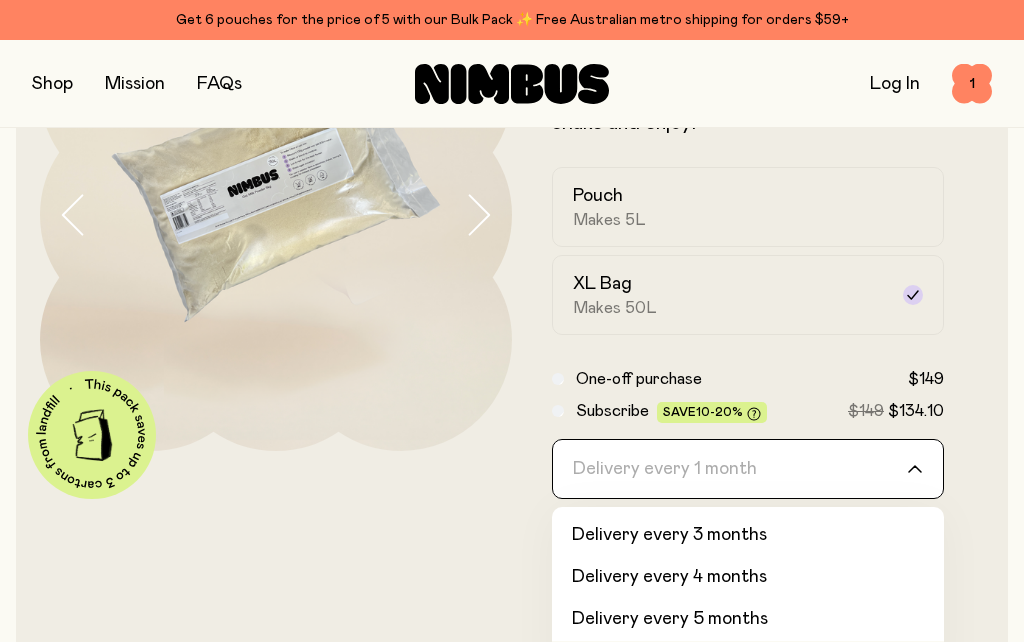 click on "Delivery every 6 months" 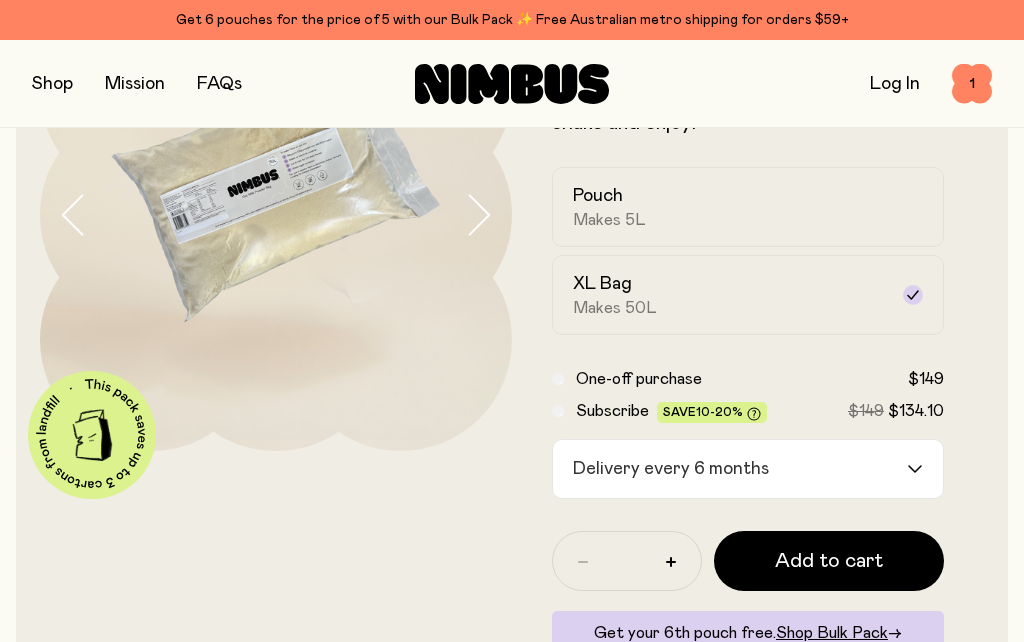 click on "Oat Milk A naturally sweet & creamy mix, packed with fresh Australian oats. Just add water, shake and enjoy! Pouch Makes 5L XL Bag Makes 50L One-off purchase $149 Subscribe Save  10-20% $149 $134.10 Delivery every 6 months Loading... * Add to cart  Get your 6th pouch free.  Shop Bulk Pack  → $6.95 shipping to AU metro areas · Free for orders over $59" at bounding box center (748, 351) 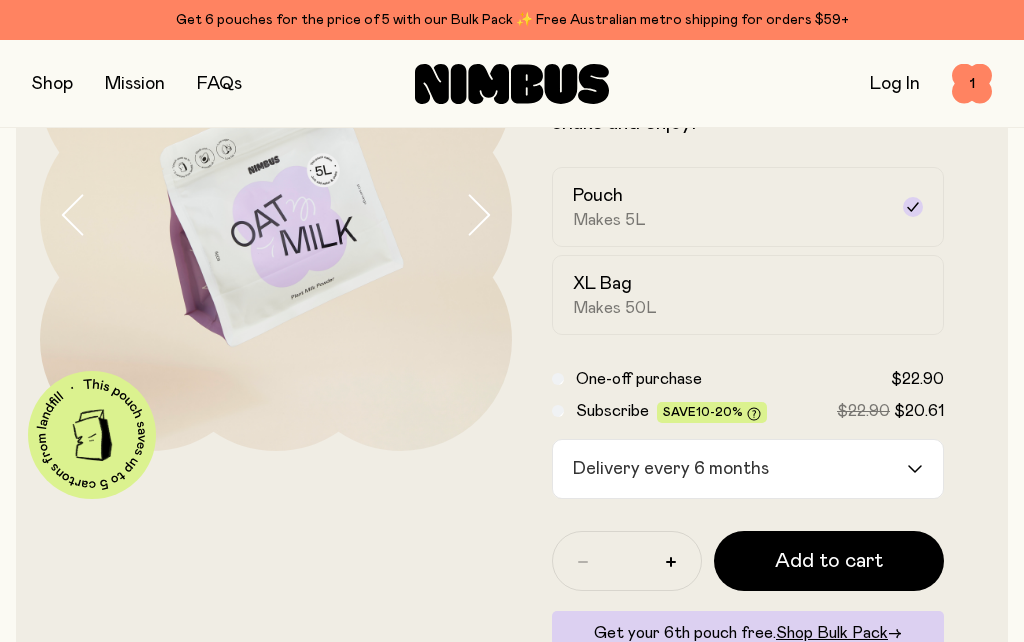 click at bounding box center (671, 562) 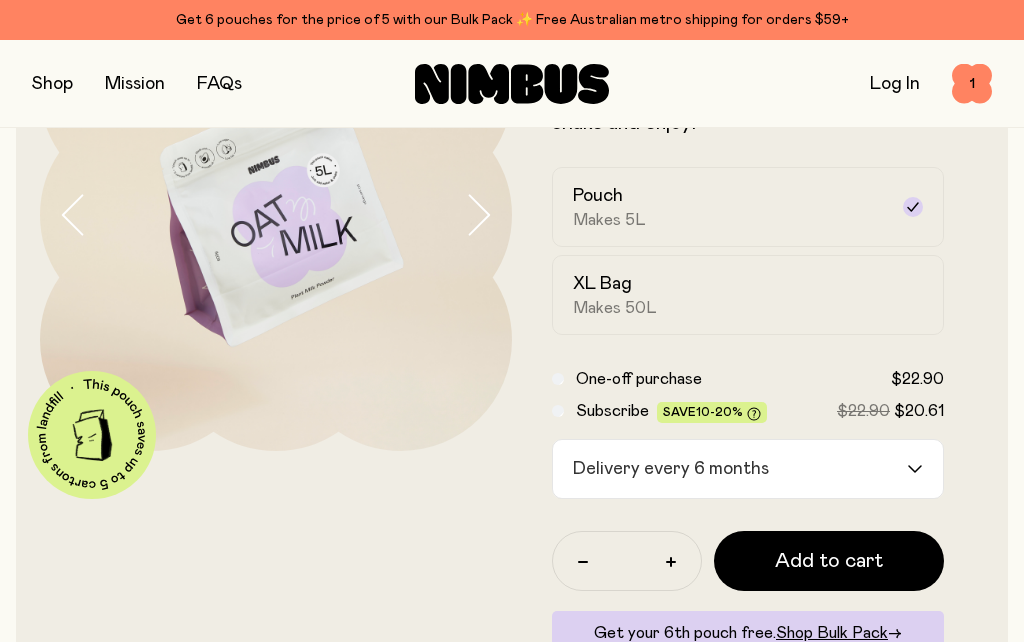 click on "1" at bounding box center (972, 84) 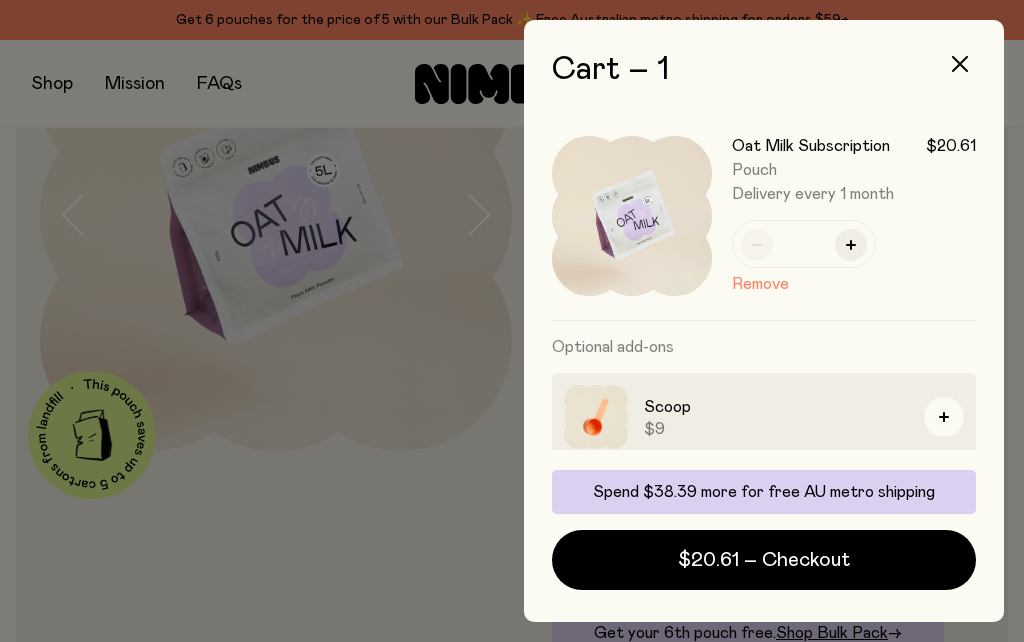 click at bounding box center (851, 245) 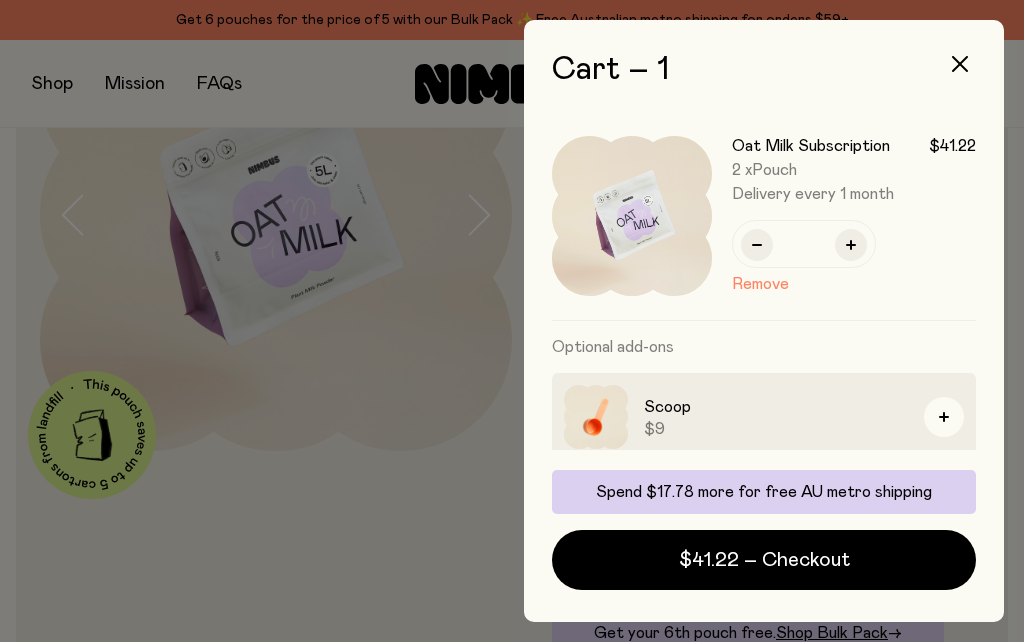 click at bounding box center [851, 245] 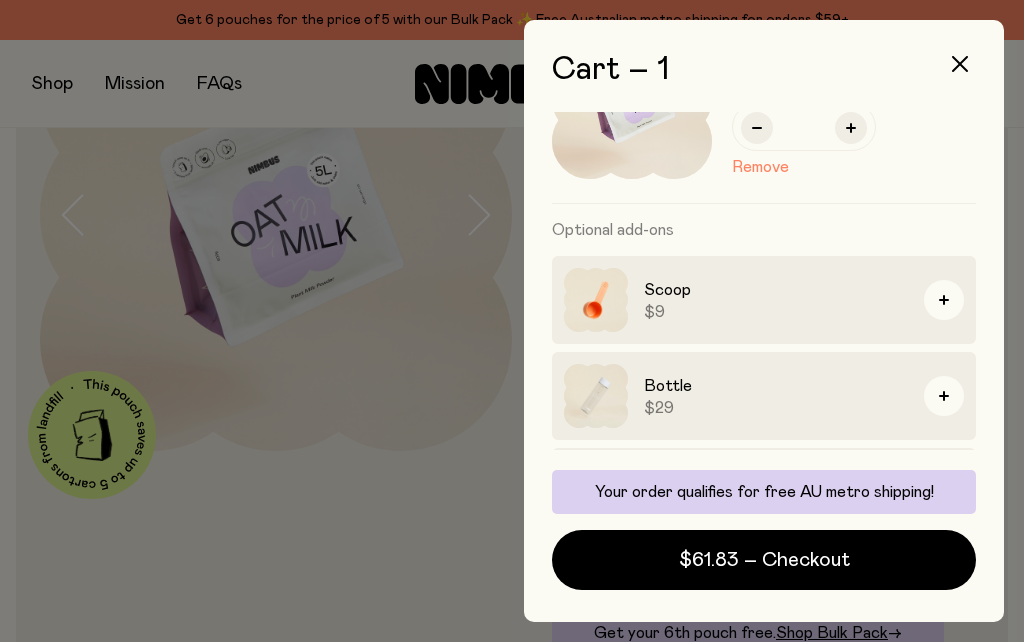 scroll, scrollTop: 116, scrollLeft: 0, axis: vertical 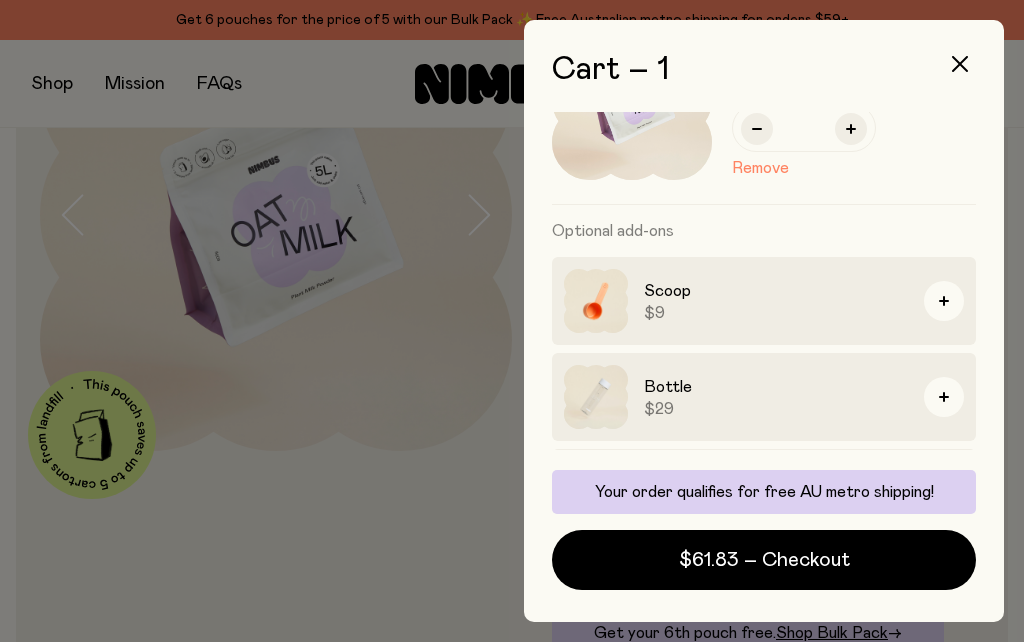 click on "$61.83 – Checkout" at bounding box center (764, 560) 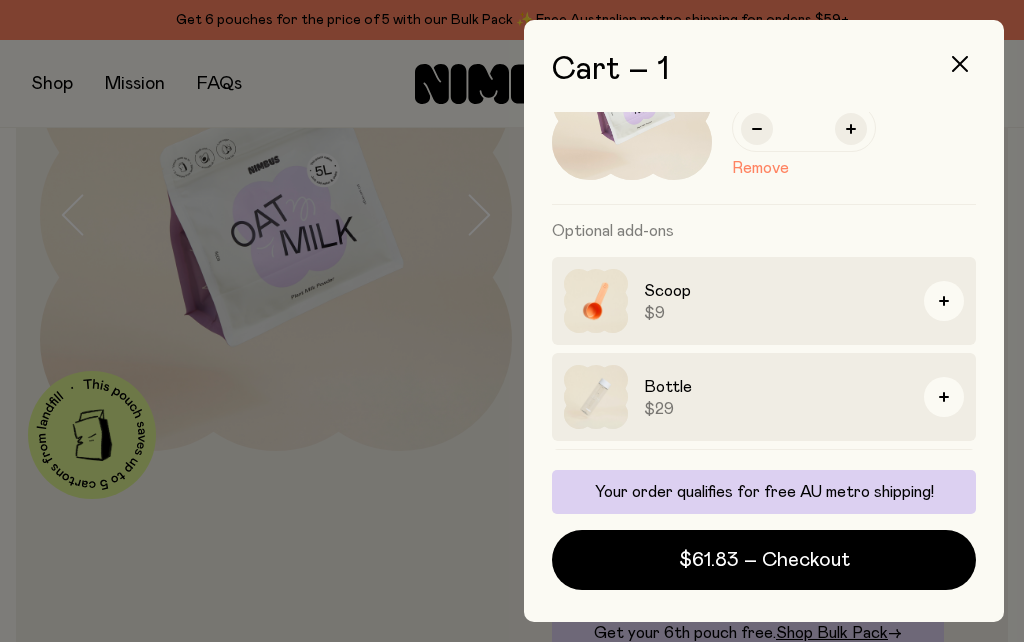 scroll, scrollTop: 87, scrollLeft: 0, axis: vertical 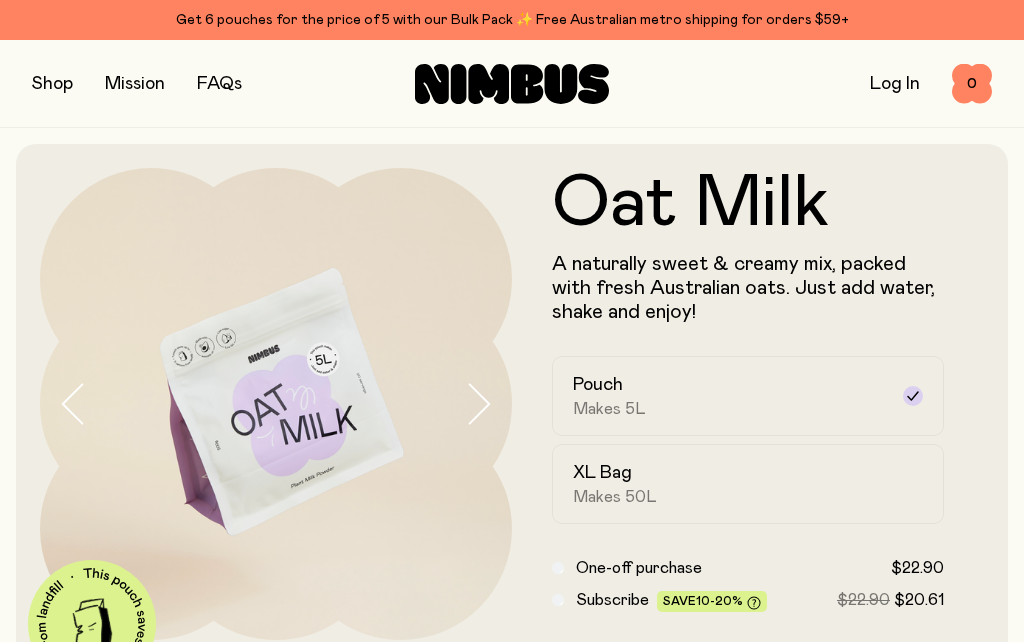 click on "Log In" at bounding box center (895, 84) 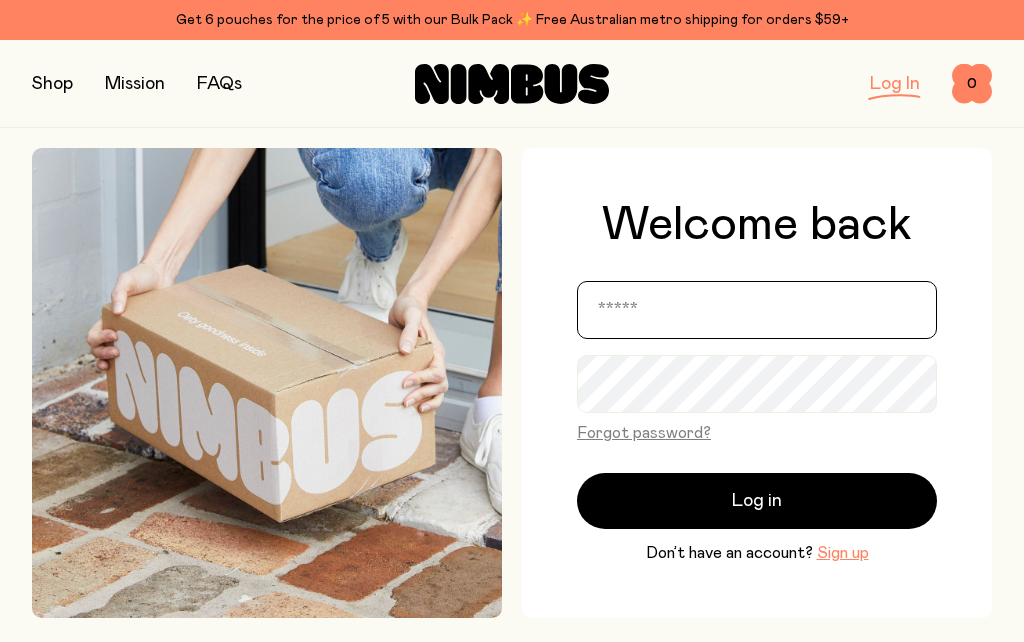 click at bounding box center [757, 310] 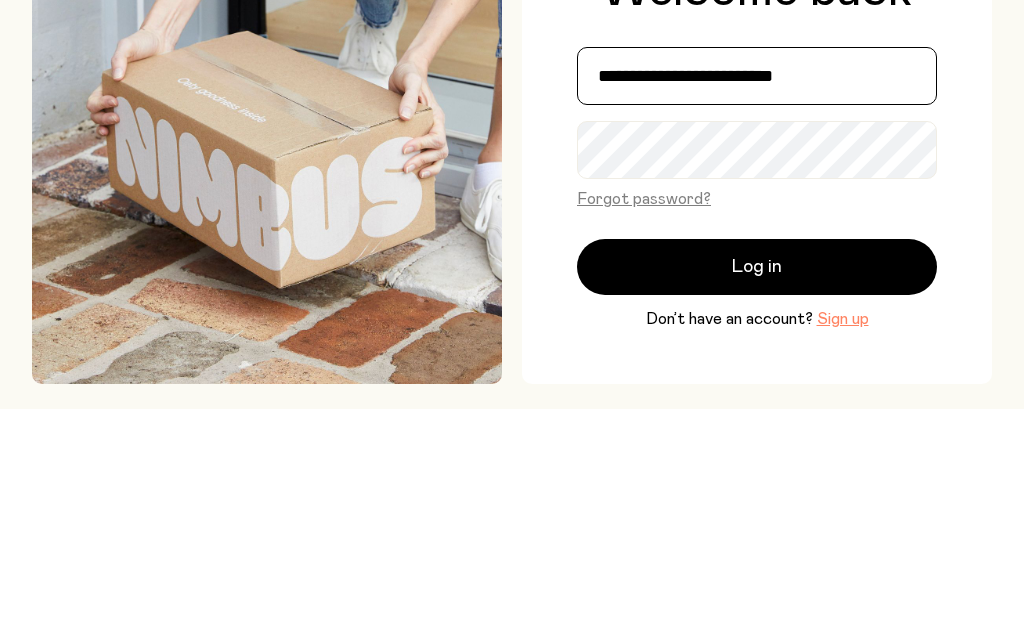 type on "**********" 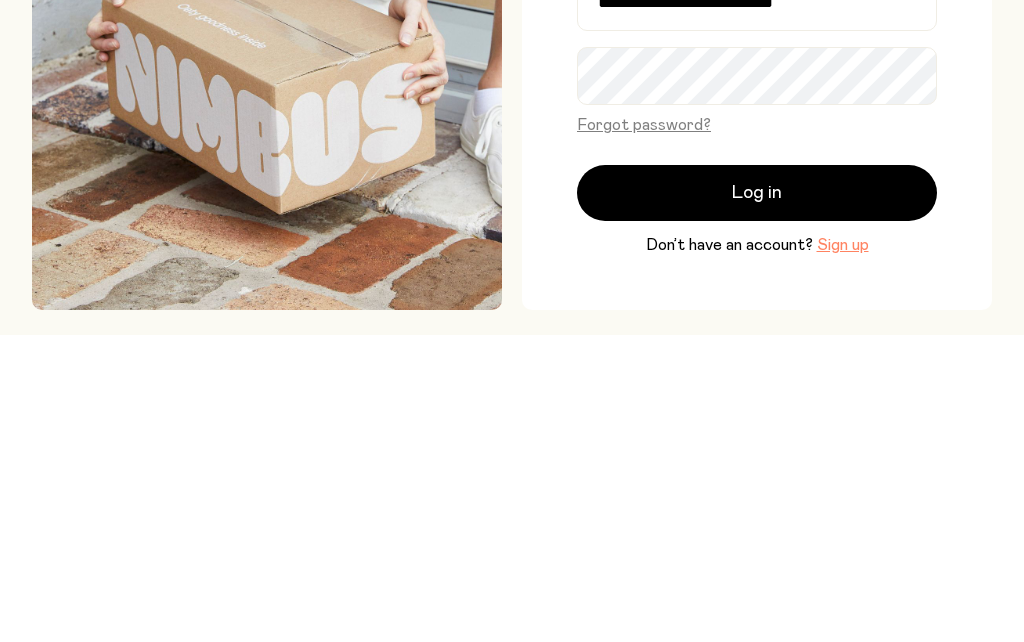 scroll, scrollTop: 308, scrollLeft: 0, axis: vertical 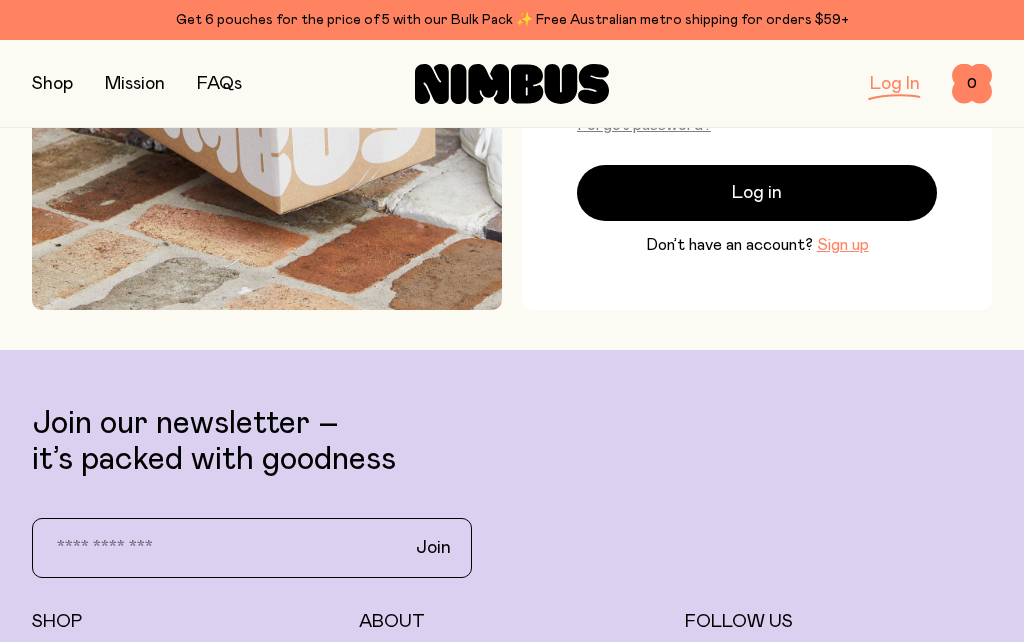 click on "Log in" at bounding box center [757, 193] 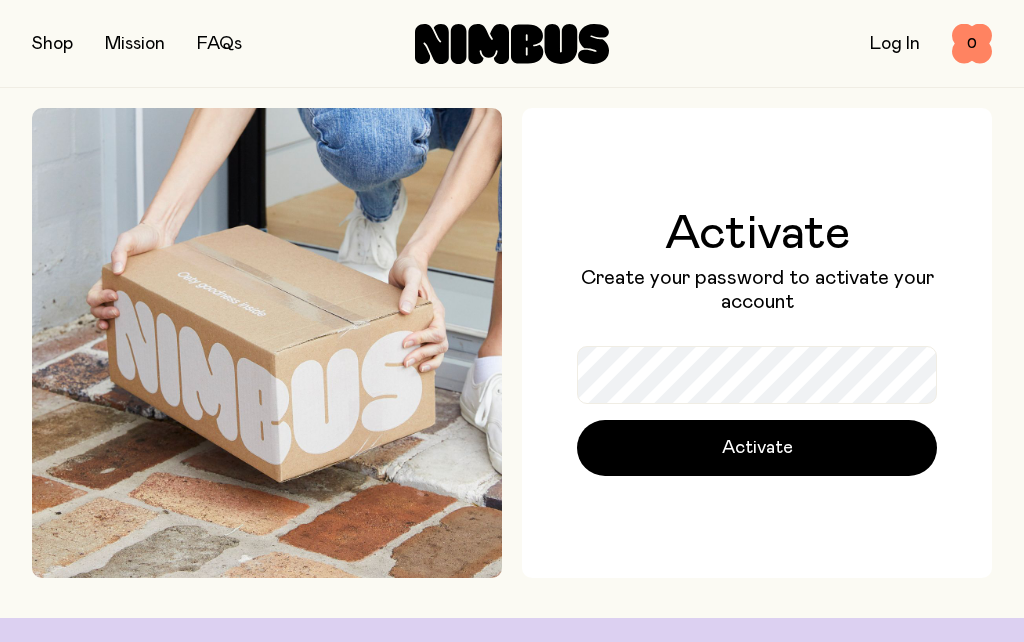 scroll, scrollTop: 0, scrollLeft: 0, axis: both 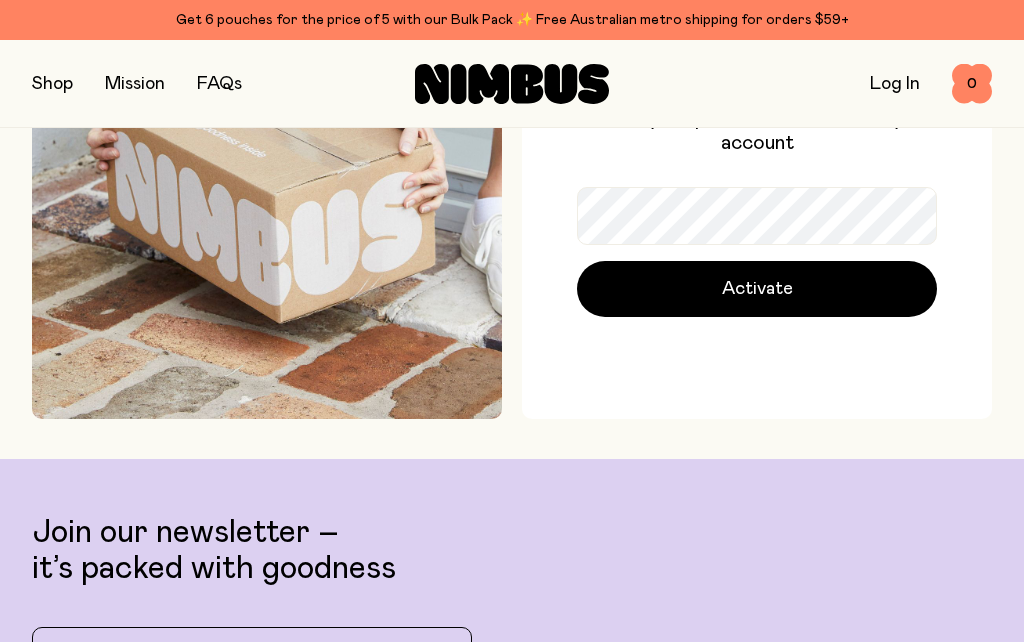 click on "Activate" at bounding box center (757, 289) 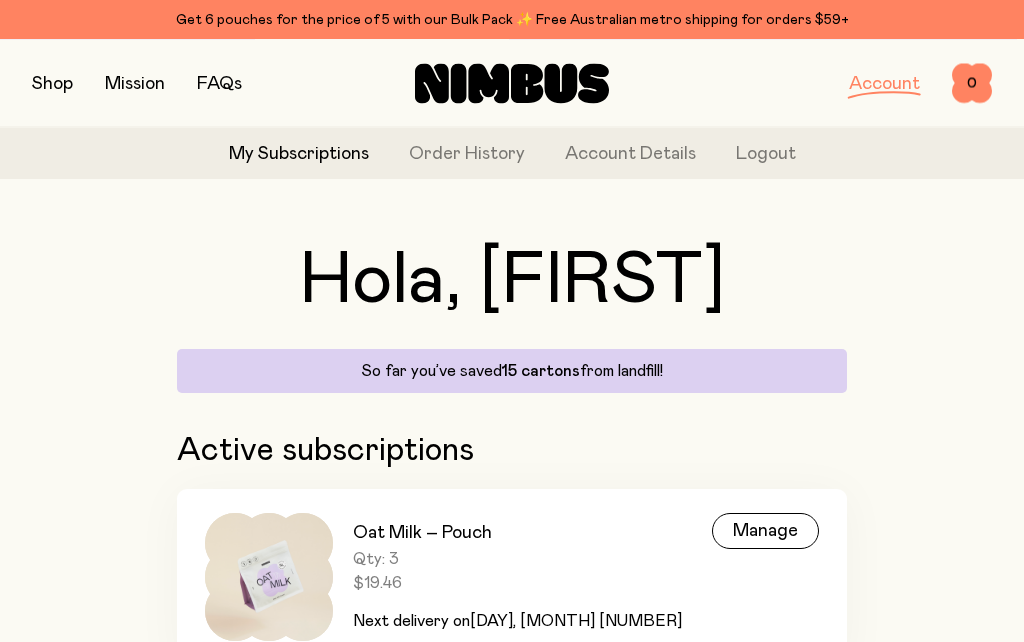 scroll, scrollTop: 15, scrollLeft: 0, axis: vertical 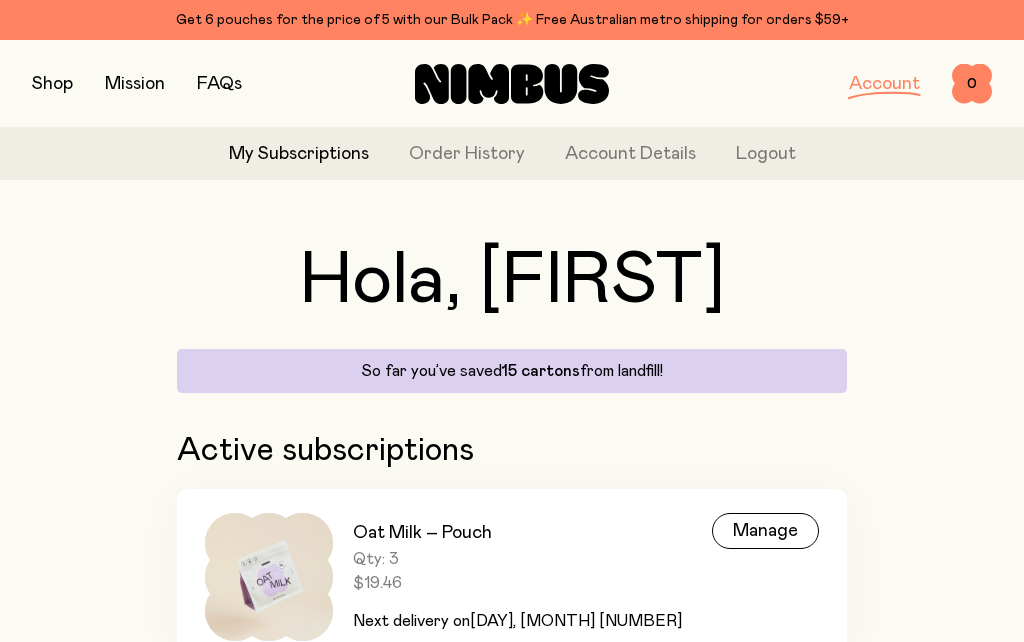 click on "Manage" at bounding box center [765, 531] 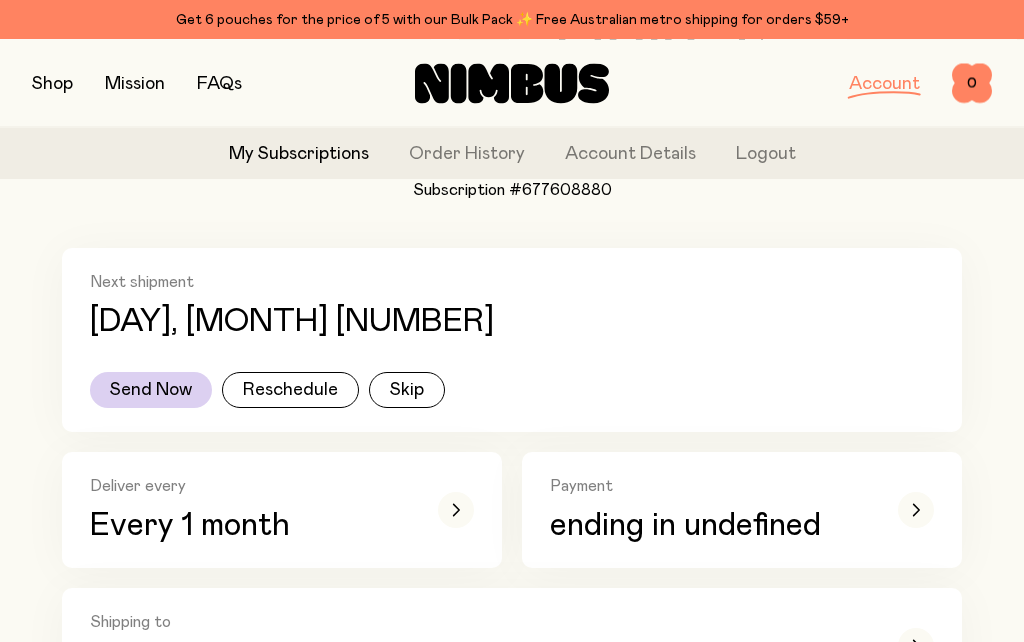scroll, scrollTop: 193, scrollLeft: 0, axis: vertical 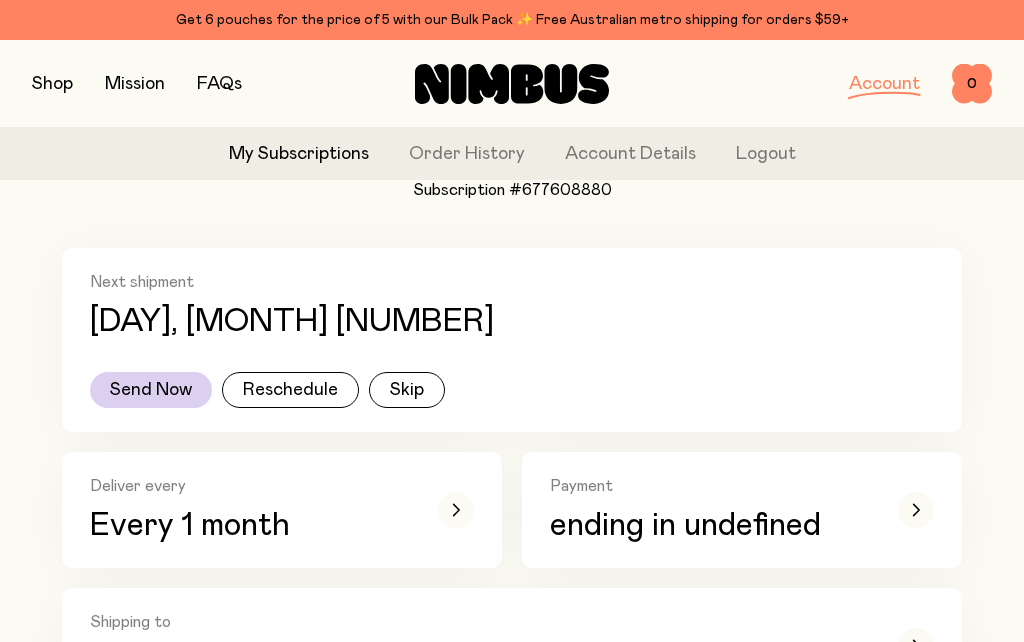 click at bounding box center [456, 510] 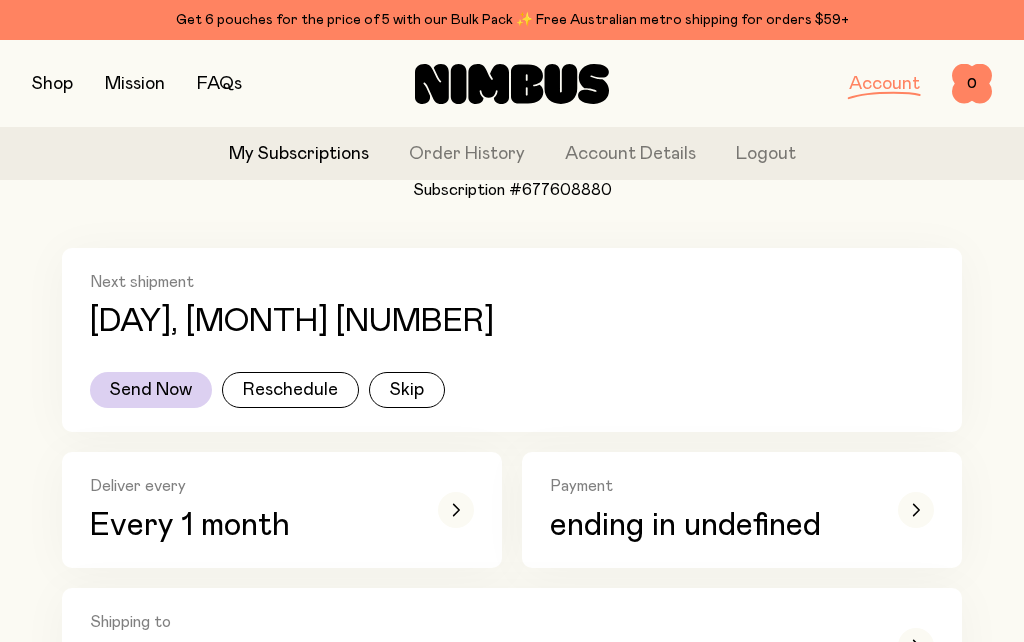 scroll, scrollTop: 0, scrollLeft: 0, axis: both 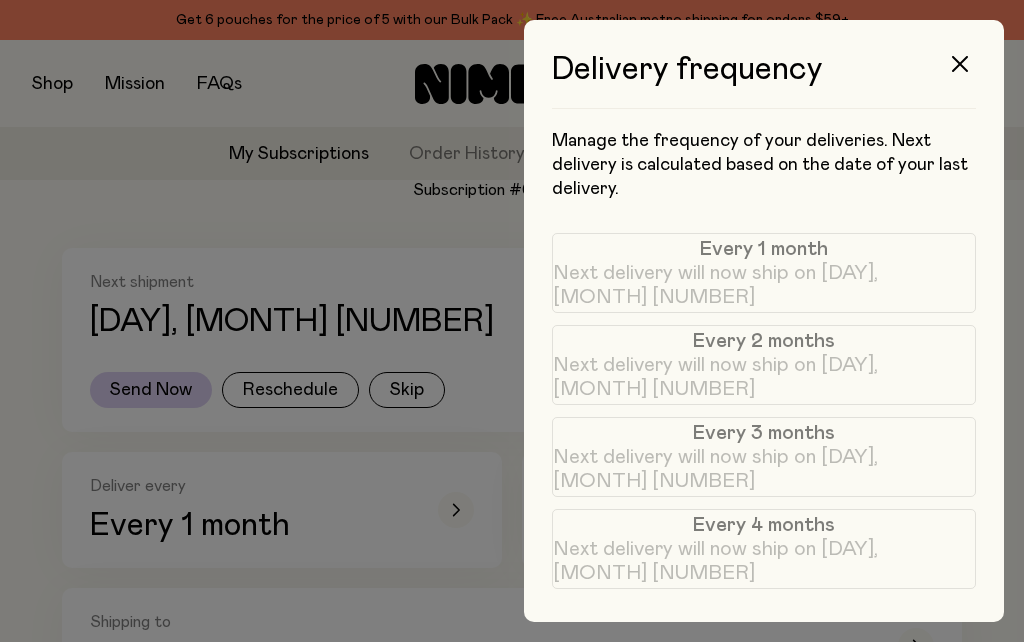 click on "Every 2 months" at bounding box center (764, 341) 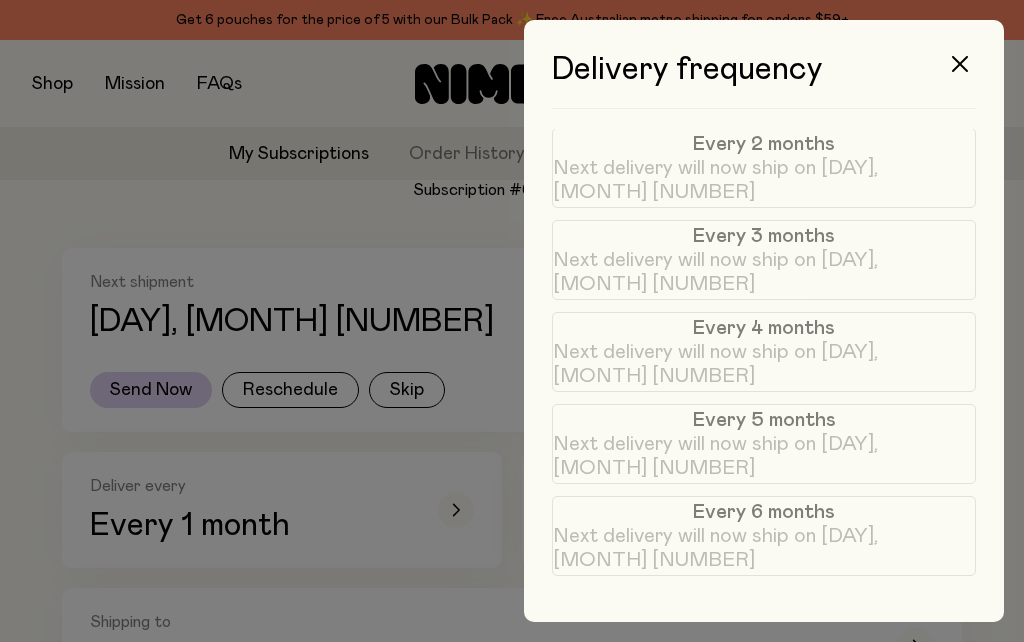 scroll, scrollTop: 196, scrollLeft: 0, axis: vertical 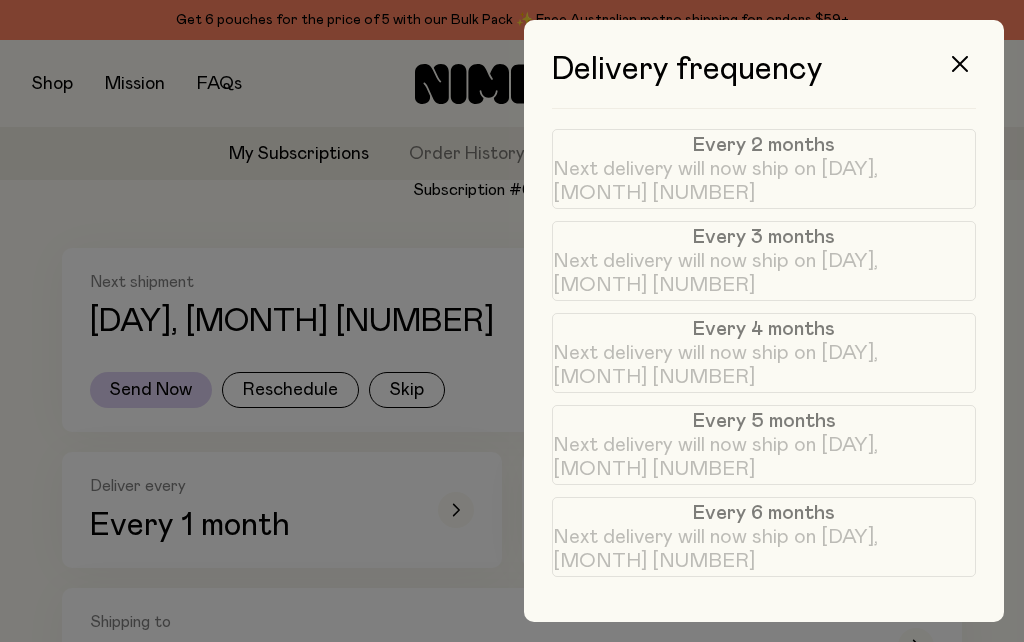 click on "Save updates" at bounding box center [764, 647] 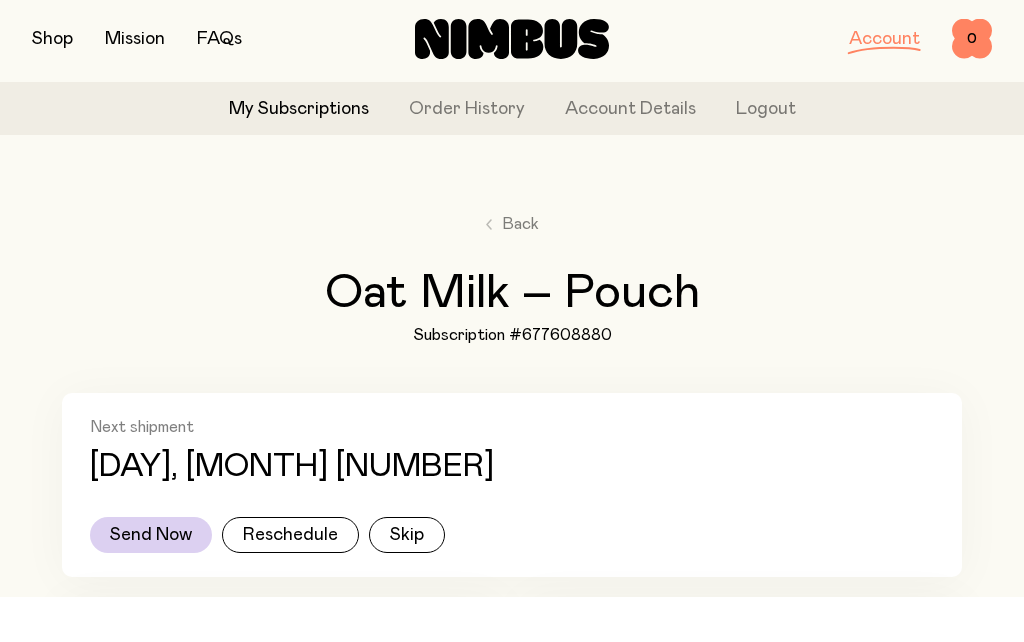 scroll, scrollTop: 50, scrollLeft: 0, axis: vertical 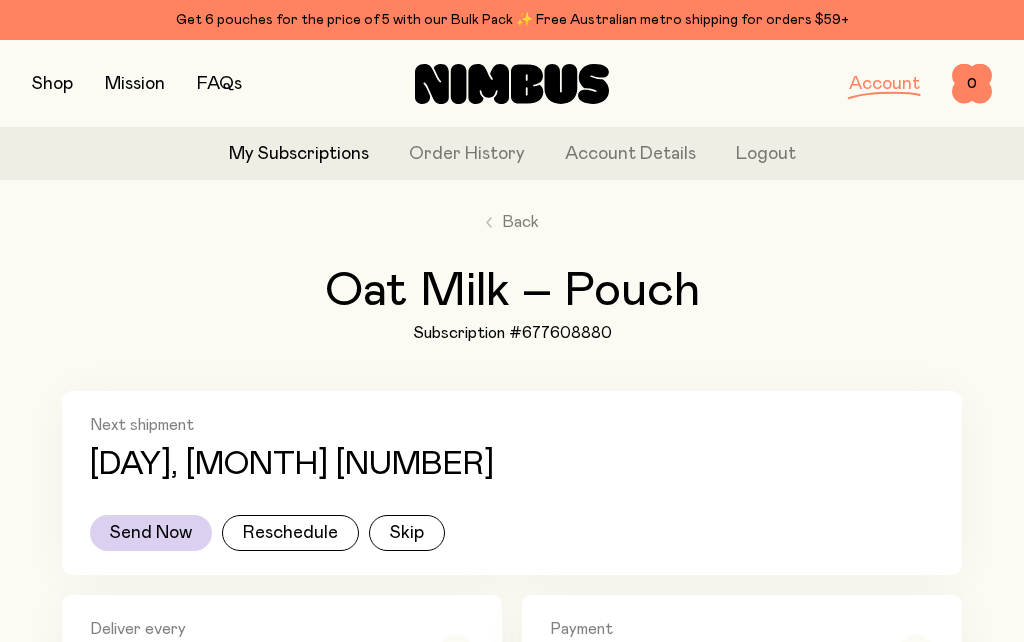 click on "My Subscriptions" 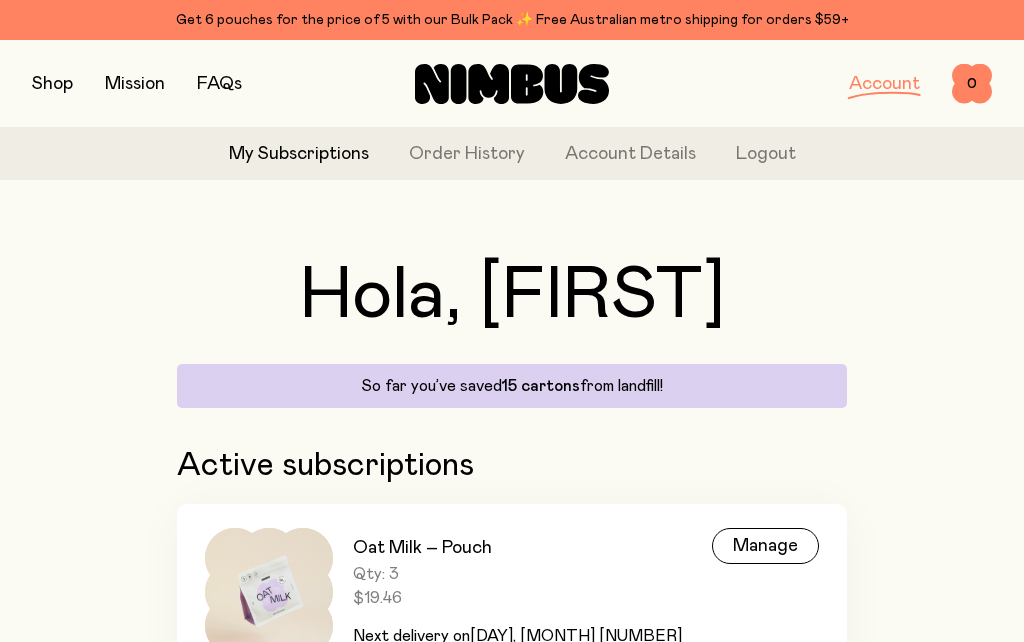 scroll, scrollTop: 102, scrollLeft: 0, axis: vertical 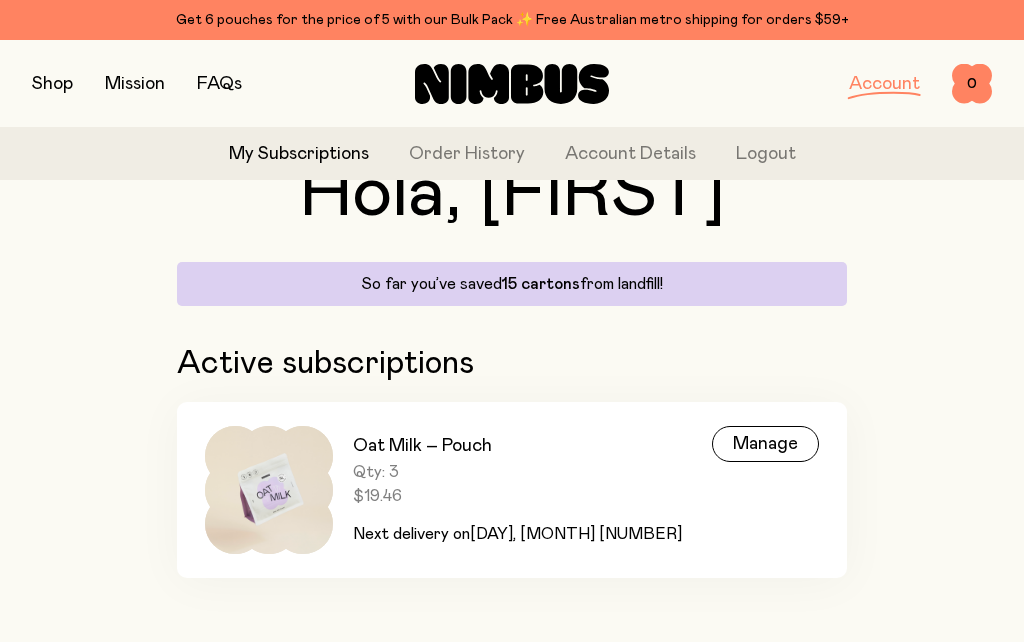 click on "Manage" at bounding box center [765, 444] 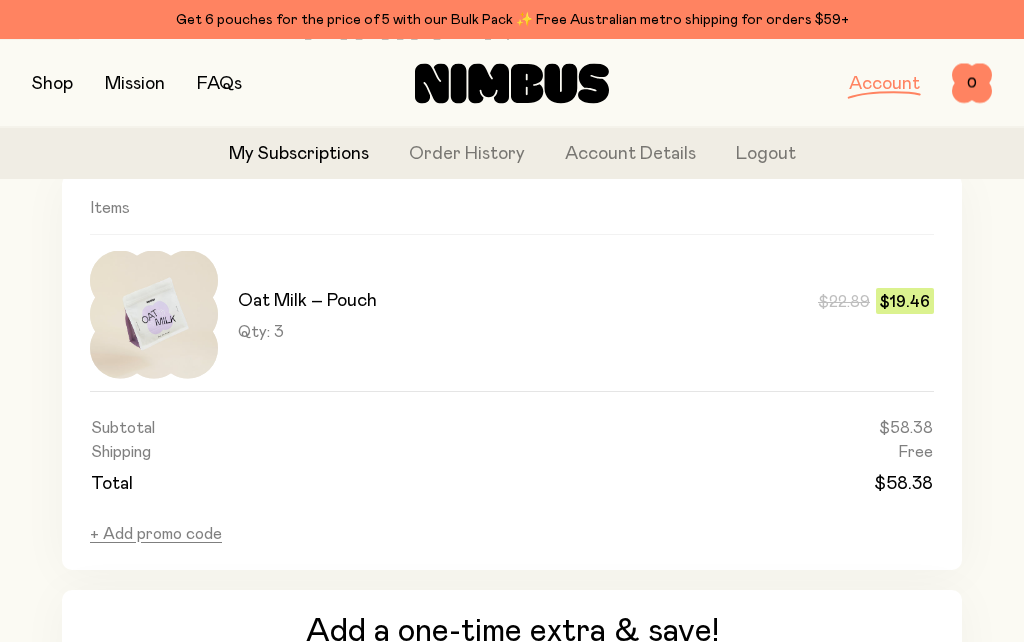 scroll, scrollTop: 1032, scrollLeft: 0, axis: vertical 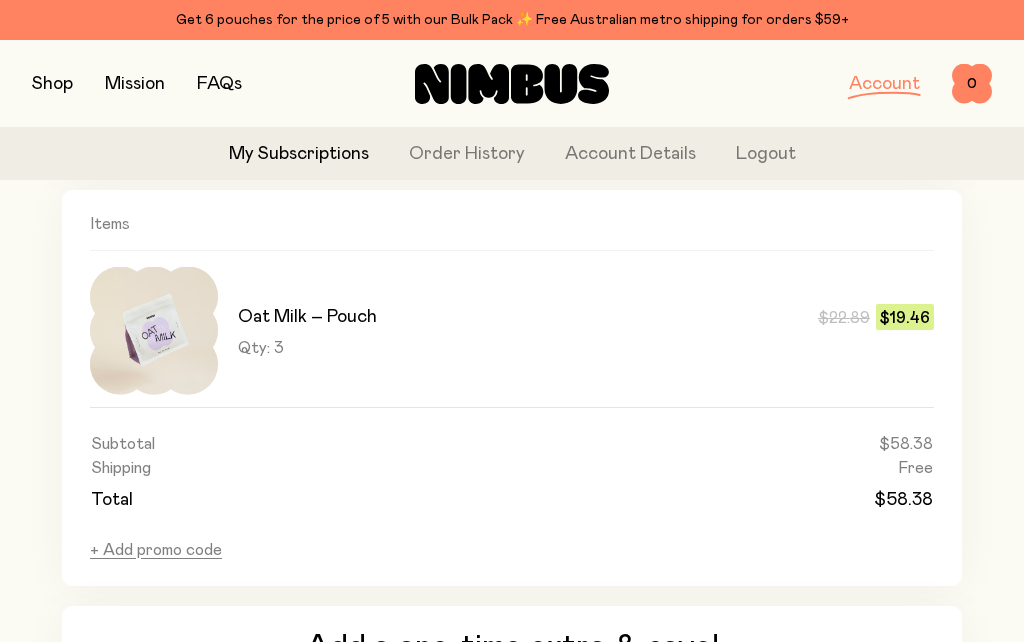 click on "Oat Milk – Pouch" at bounding box center (307, 317) 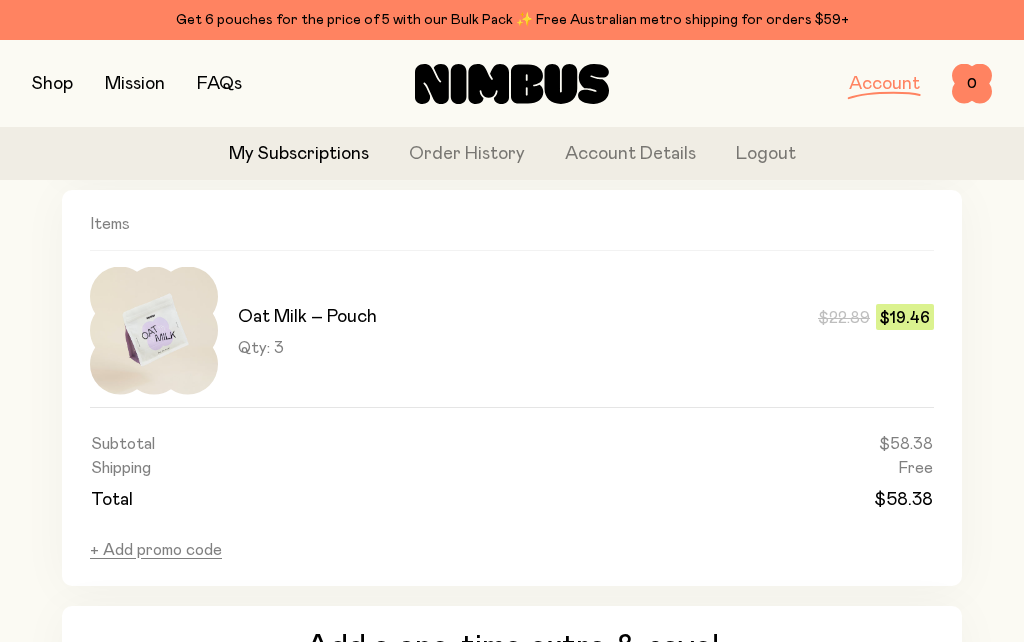 click on "Oat Milk – Pouch" at bounding box center (307, 317) 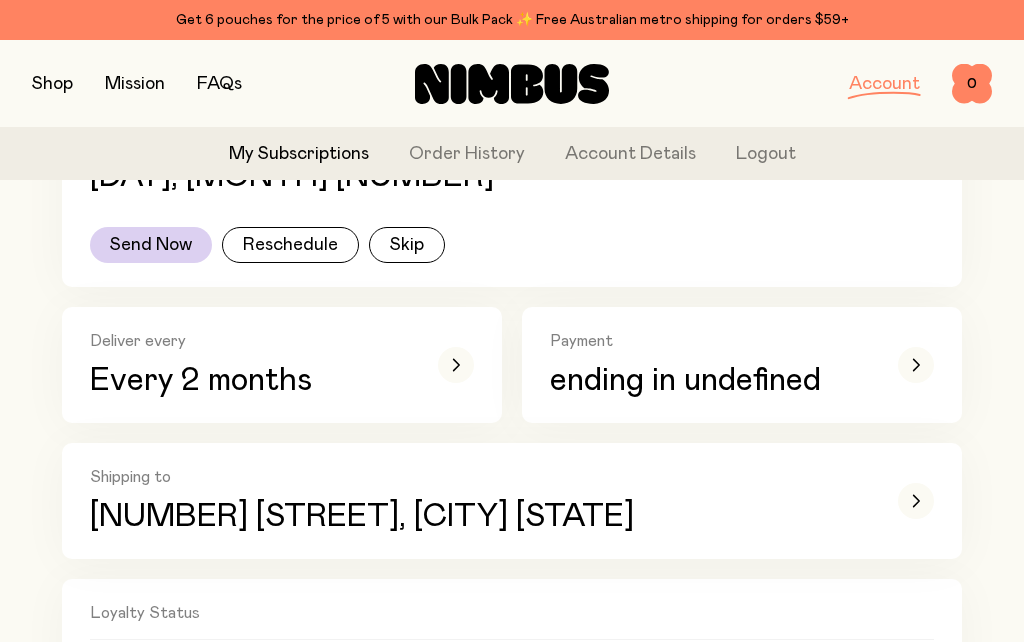 click at bounding box center (456, 365) 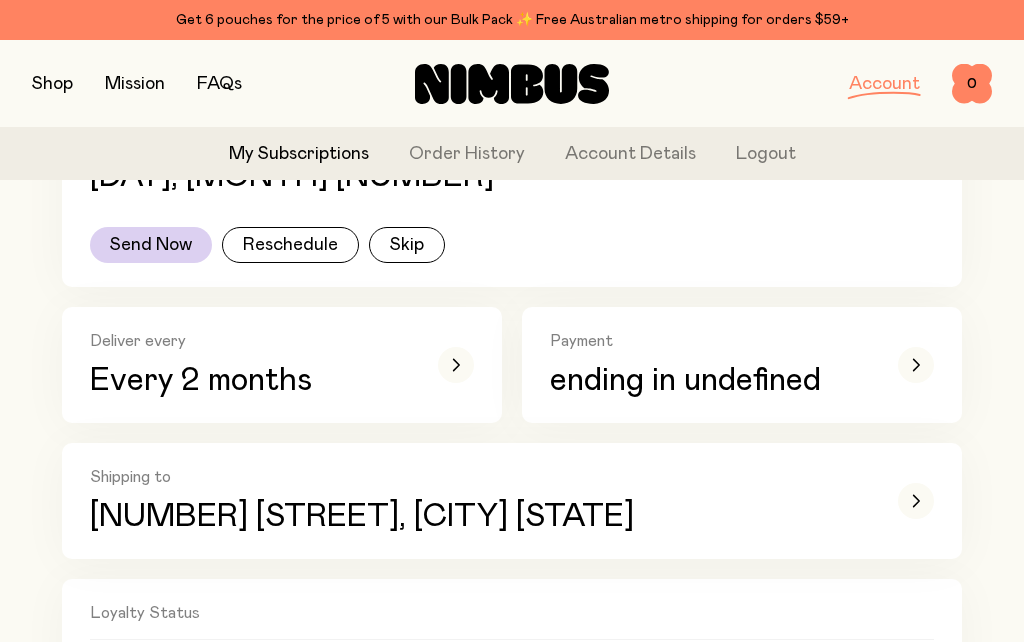 scroll, scrollTop: 87, scrollLeft: 0, axis: vertical 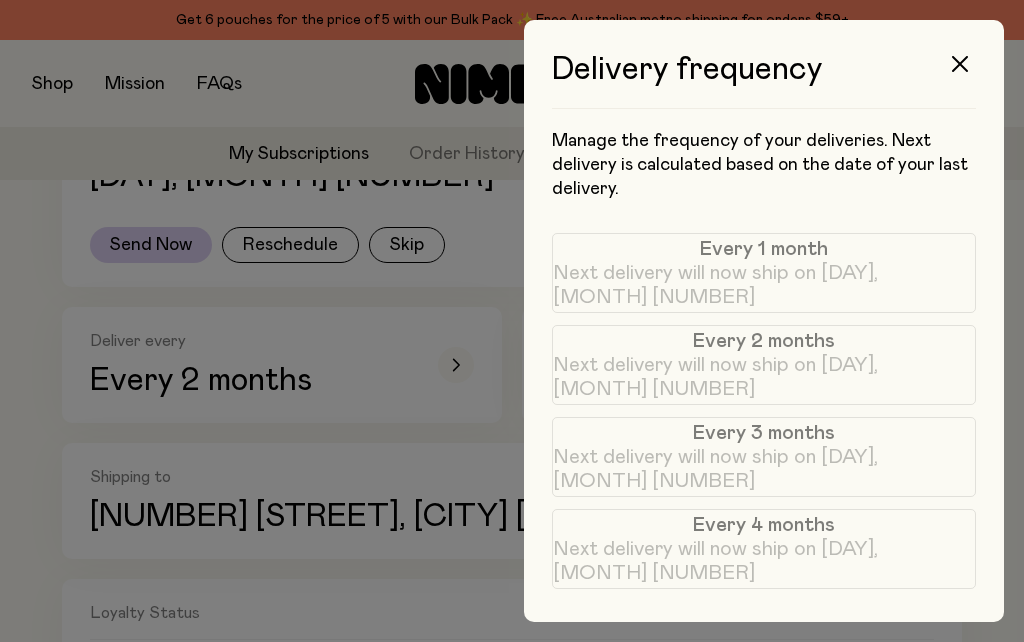 click on "Next delivery will now ship on [DAY], [MONTH] [NUMBER]" at bounding box center (764, 469) 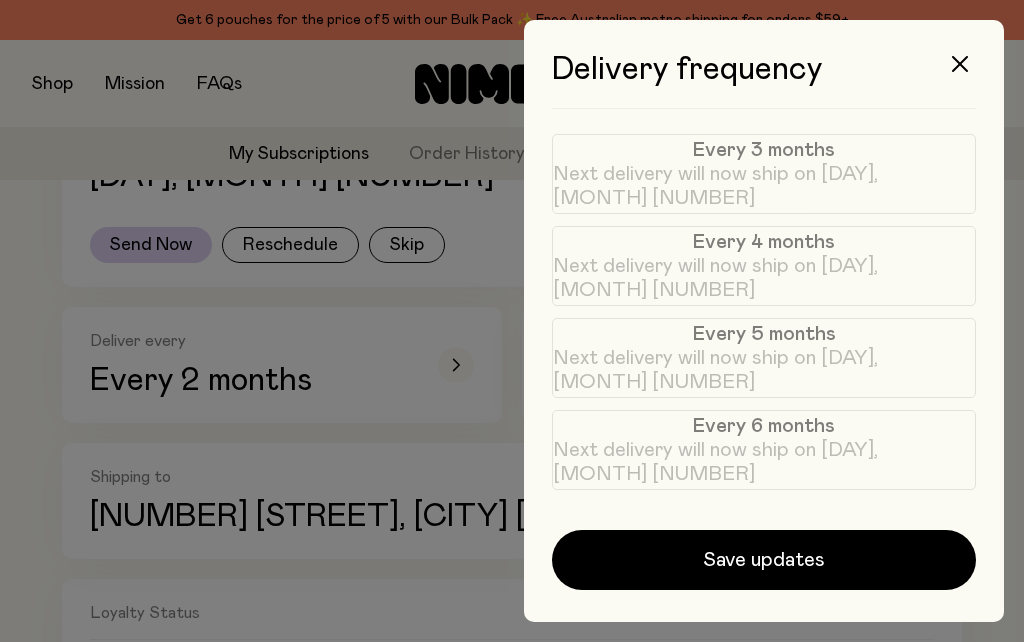 scroll, scrollTop: 283, scrollLeft: 0, axis: vertical 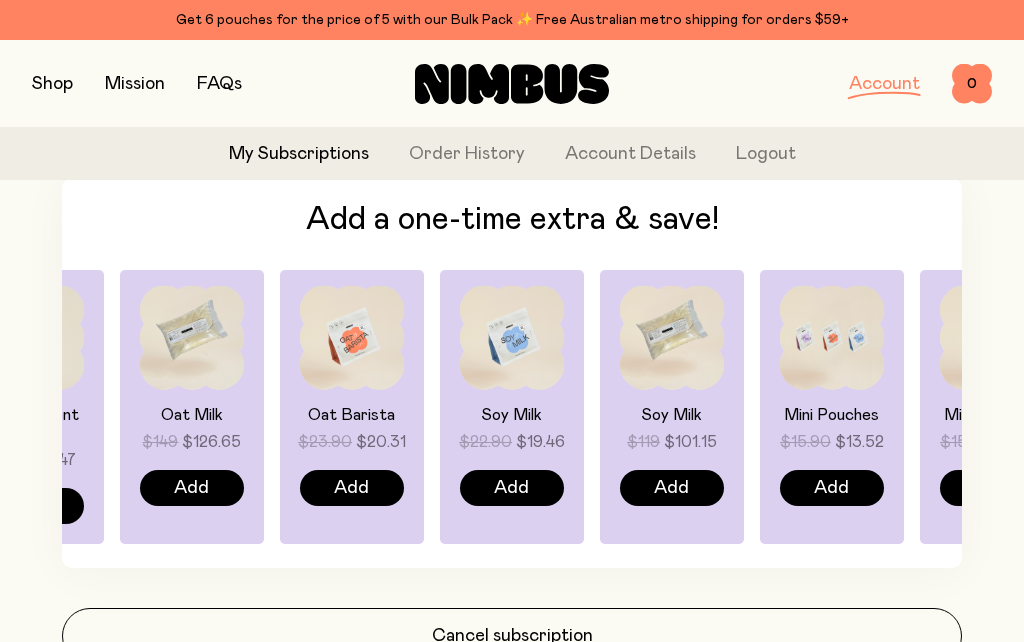 click at bounding box center [32, 338] 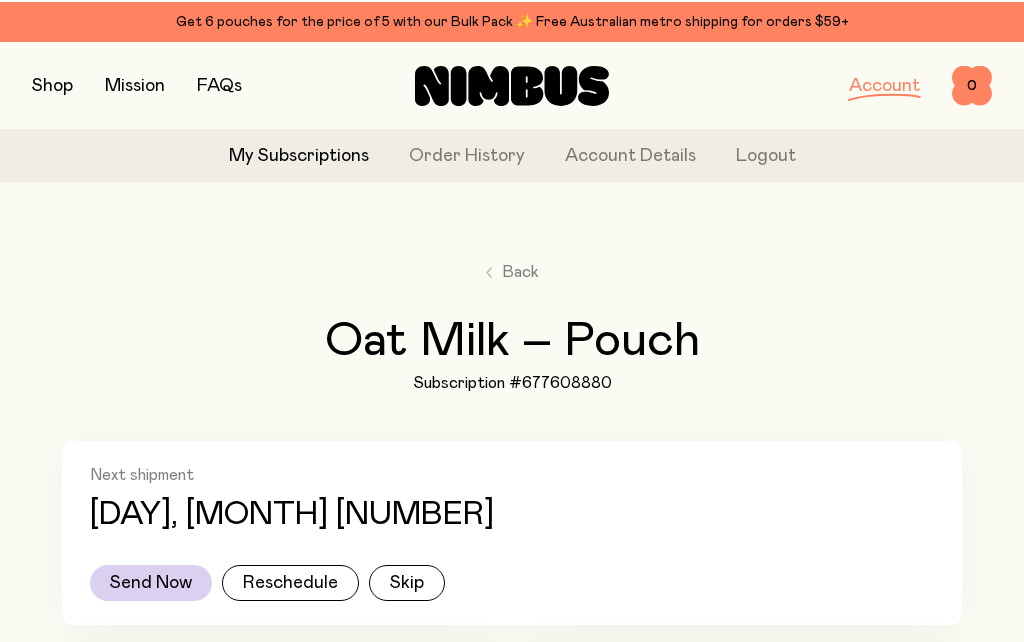 scroll, scrollTop: 0, scrollLeft: 0, axis: both 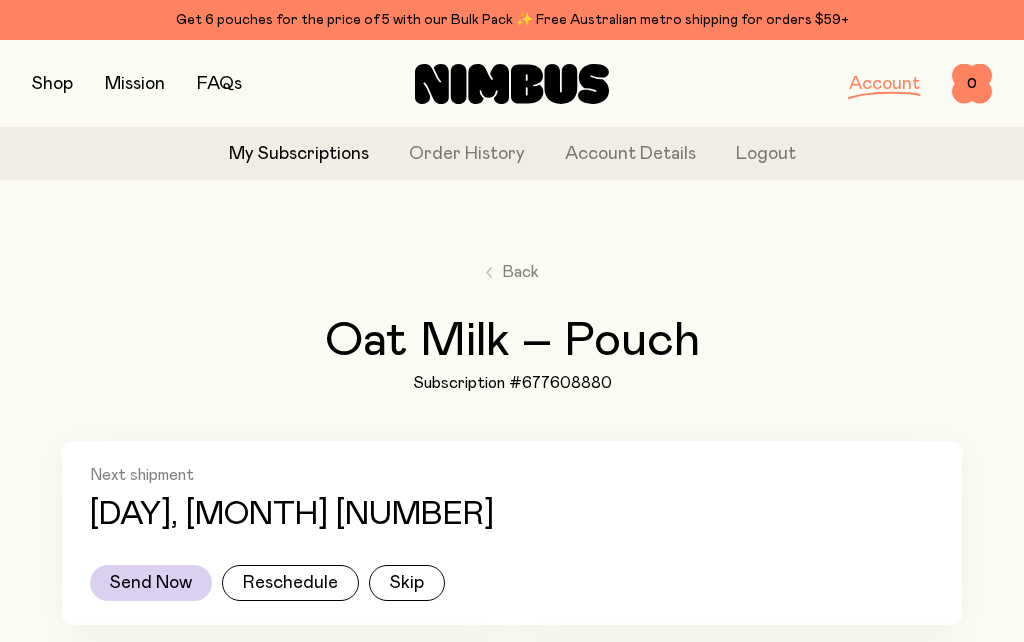 click on "Account" at bounding box center [884, 84] 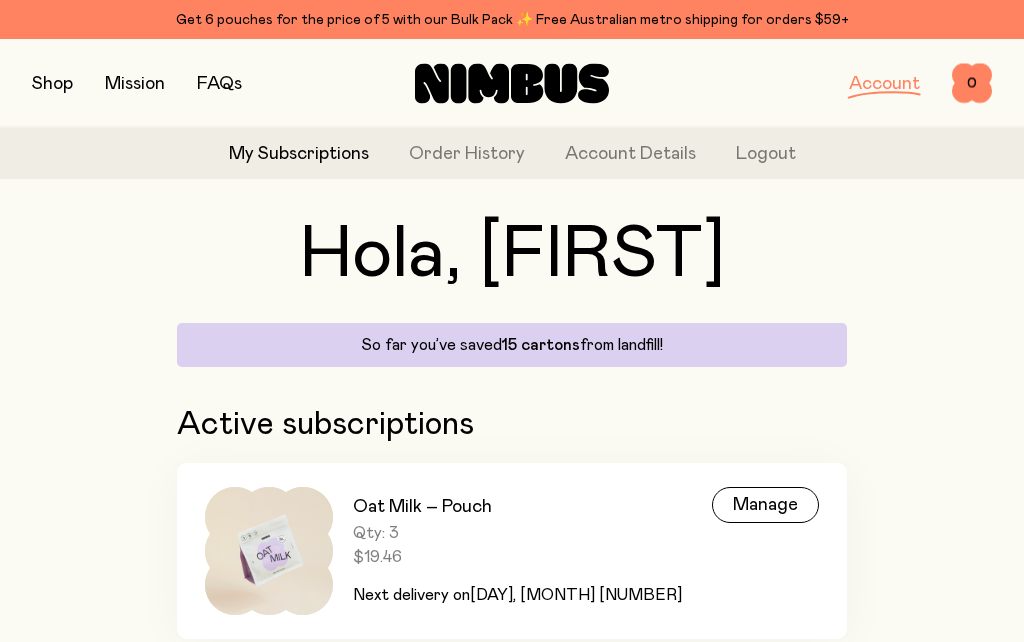 scroll, scrollTop: 0, scrollLeft: 0, axis: both 